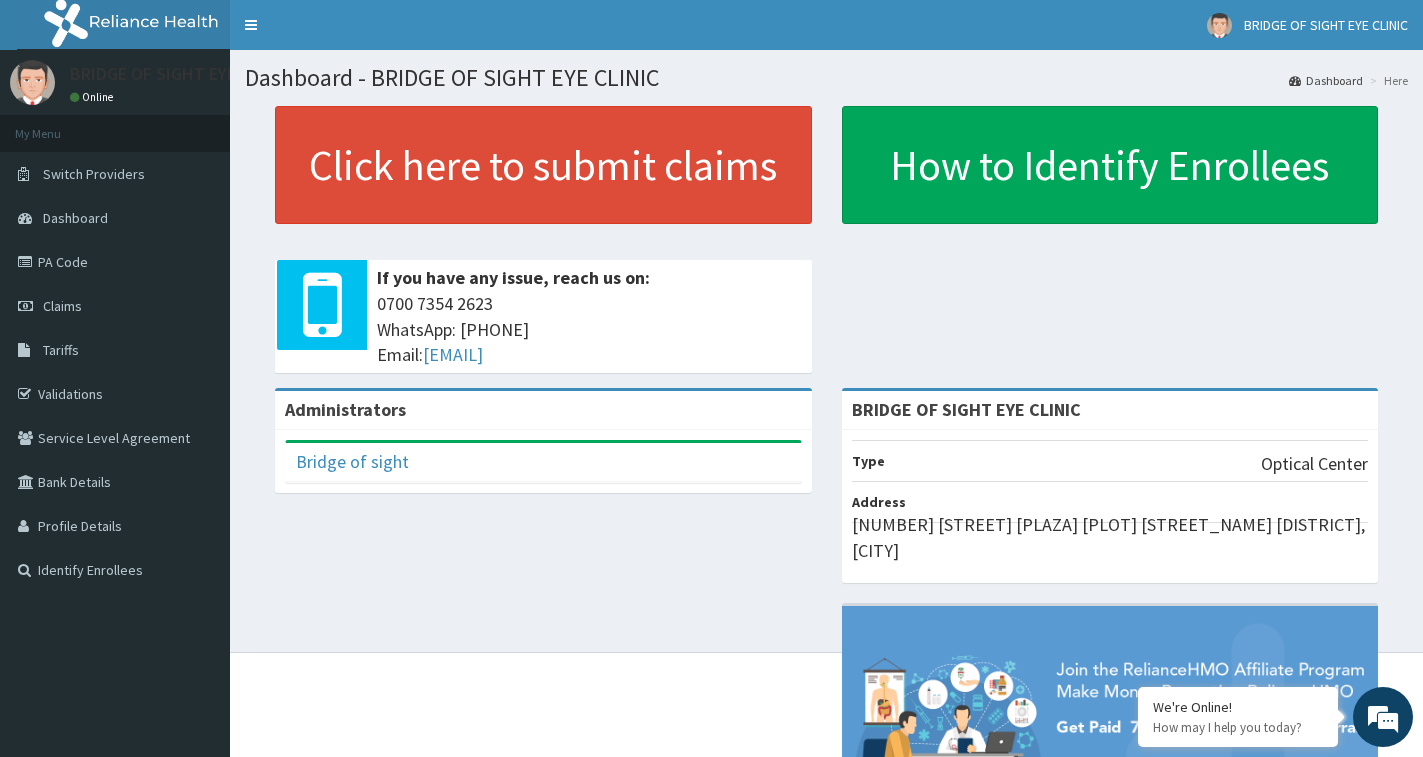 scroll, scrollTop: 0, scrollLeft: 0, axis: both 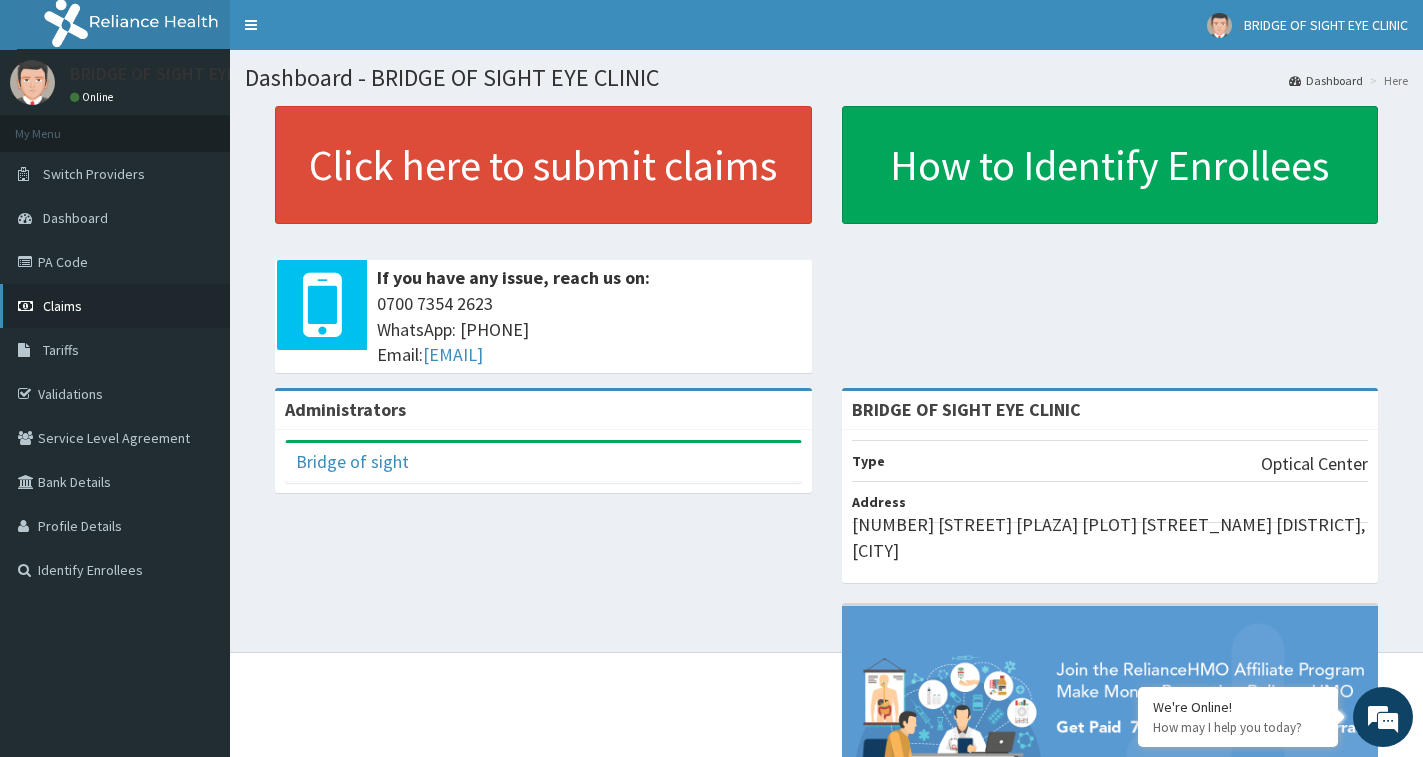 click on "Claims" at bounding box center (62, 306) 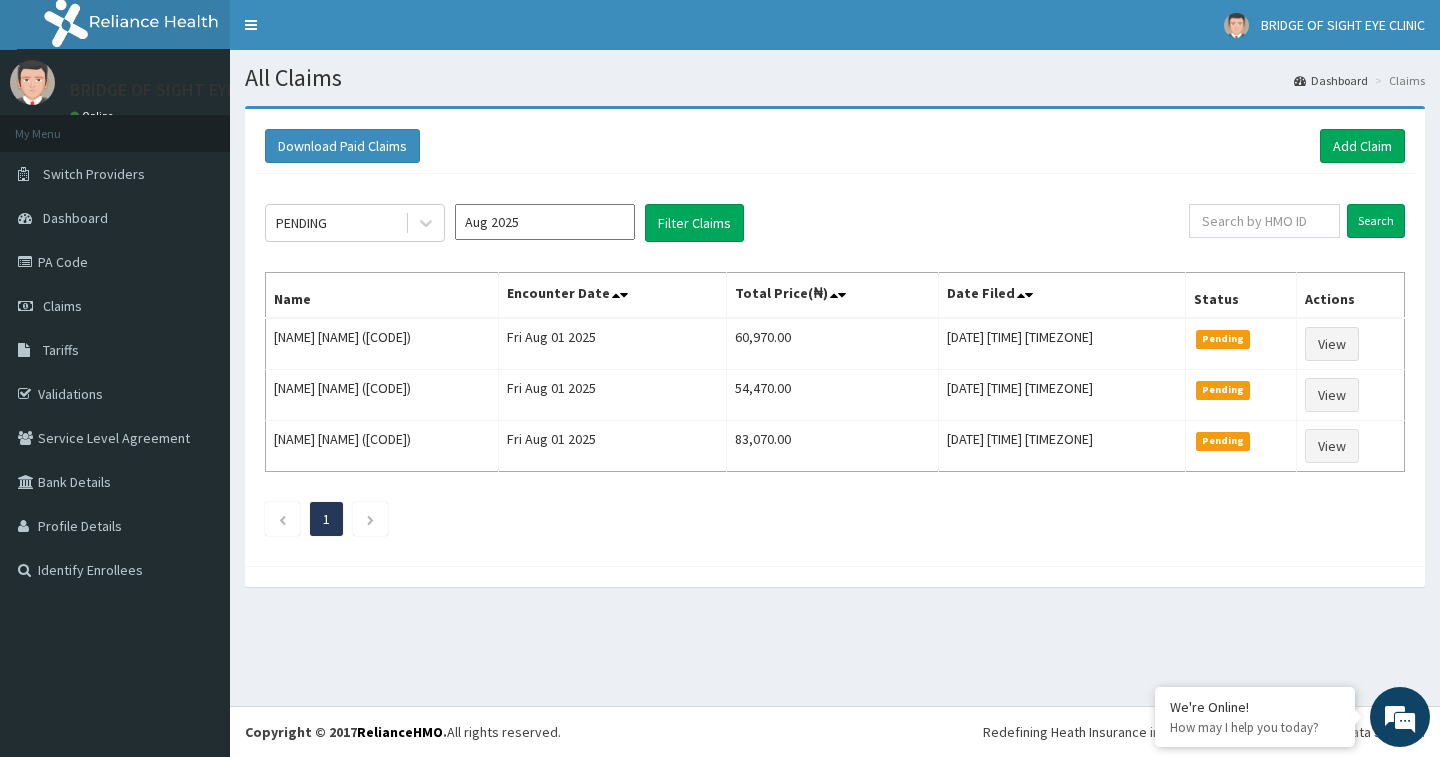 scroll, scrollTop: 0, scrollLeft: 0, axis: both 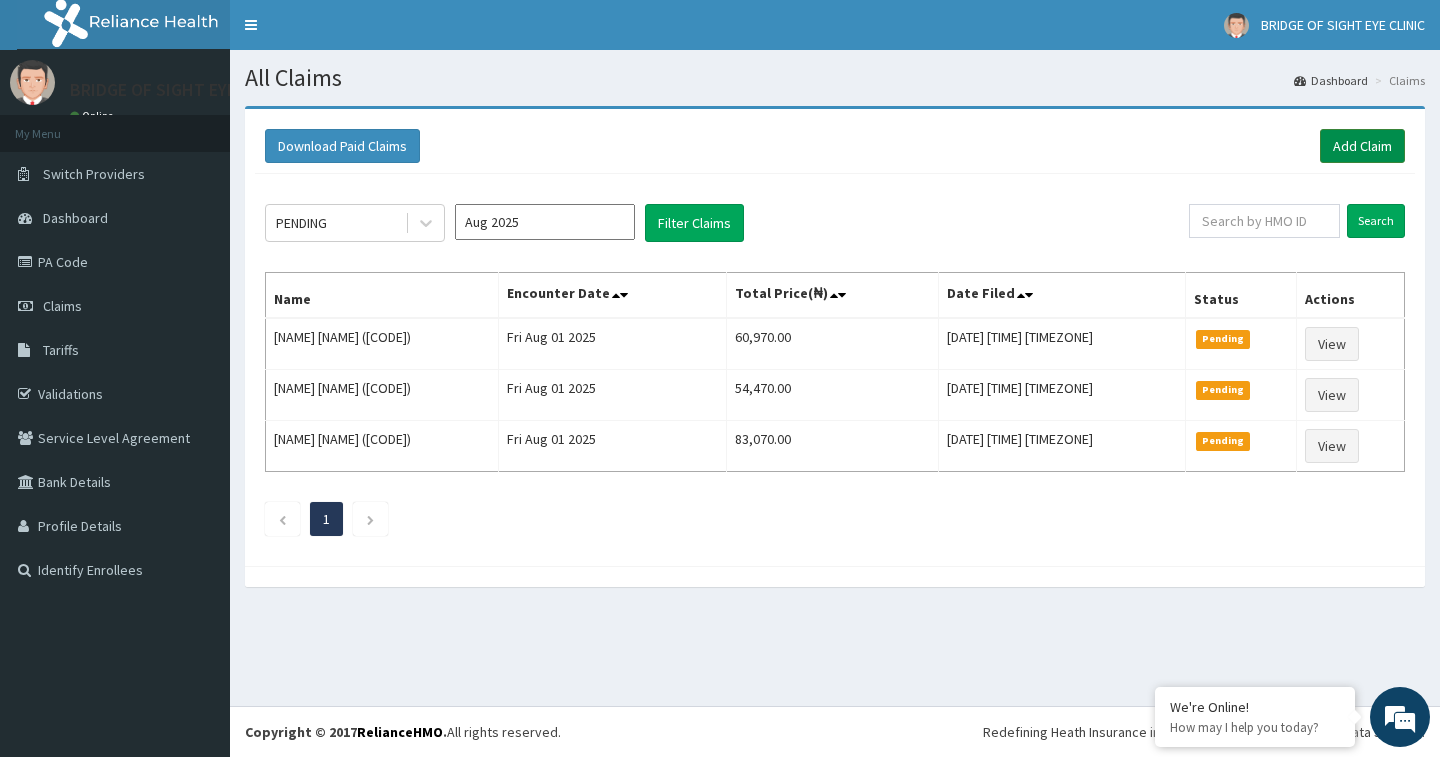 click on "Add Claim" at bounding box center [1362, 146] 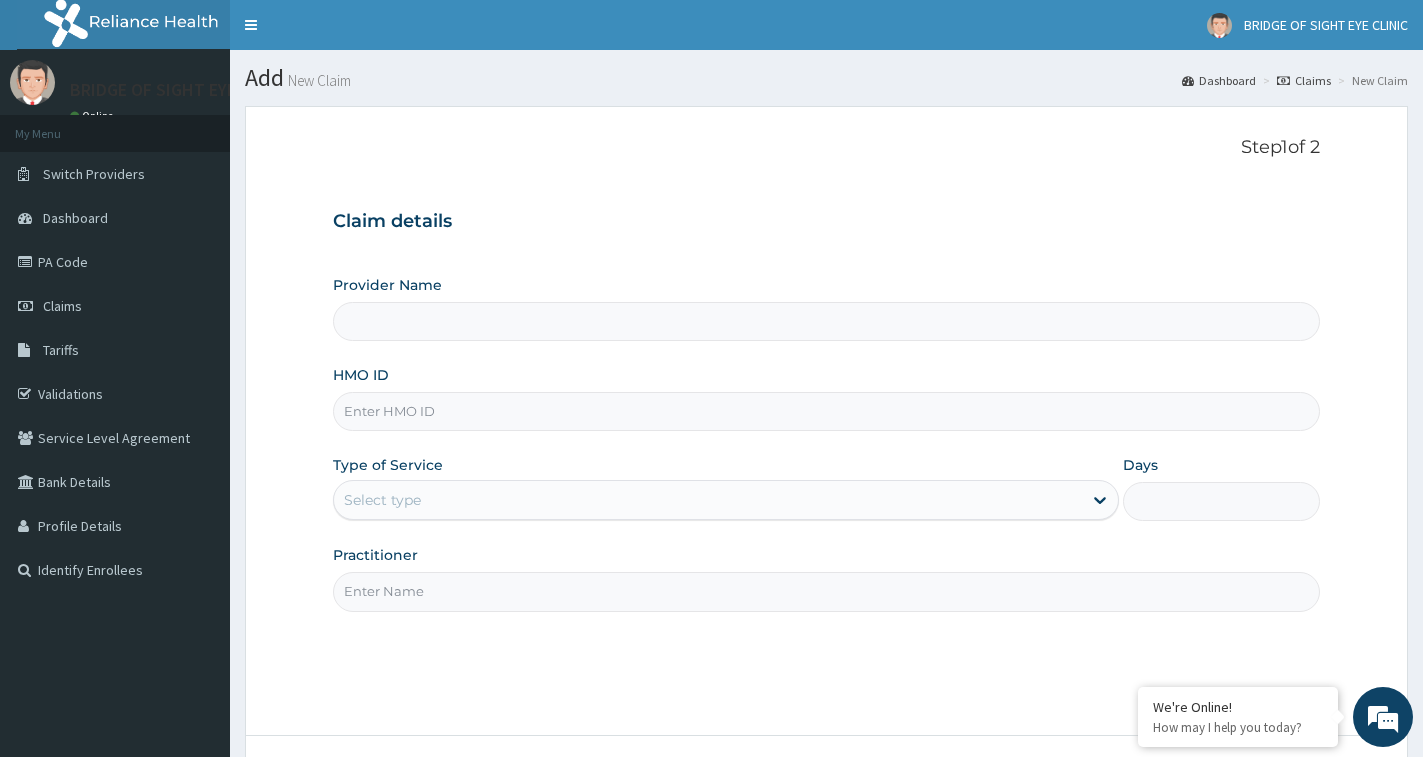 scroll, scrollTop: 0, scrollLeft: 0, axis: both 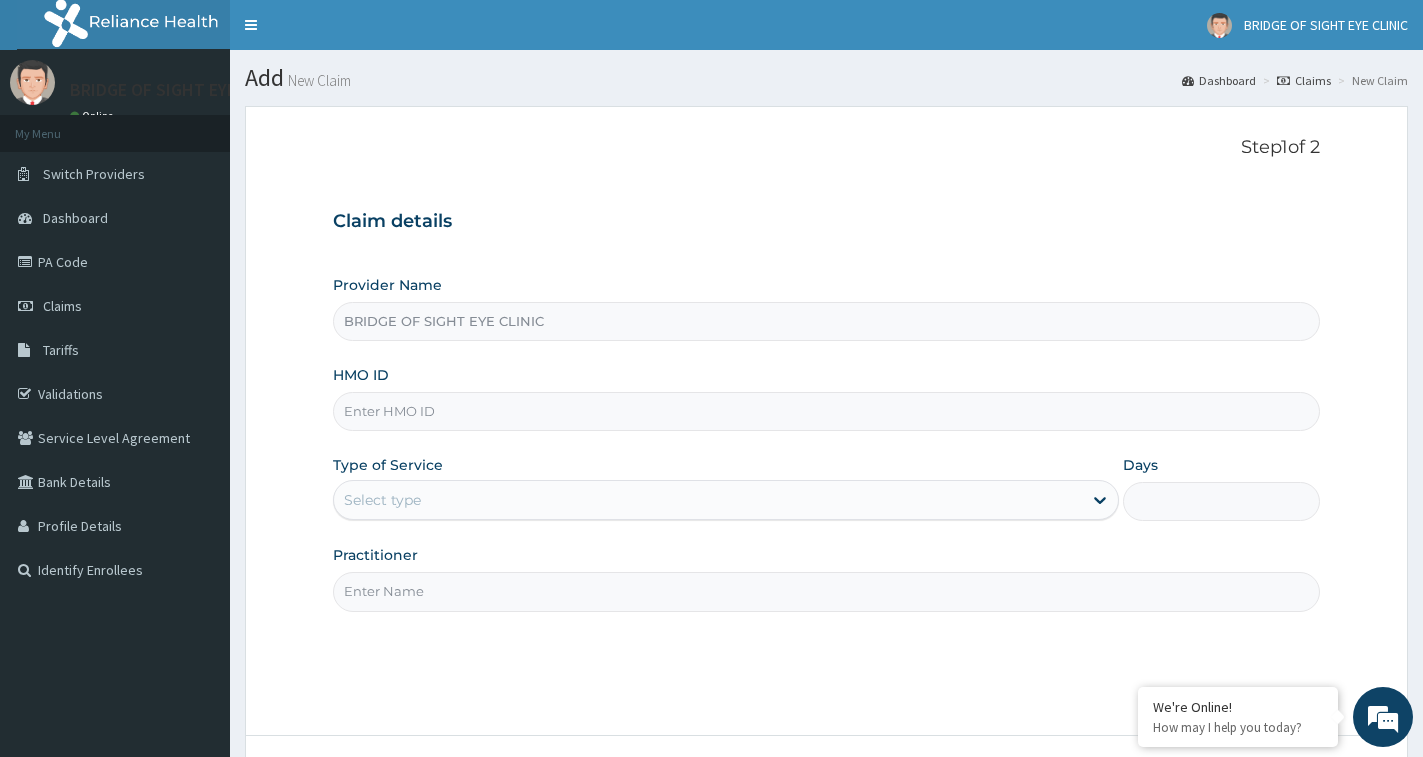 click on "HMO ID" at bounding box center (826, 411) 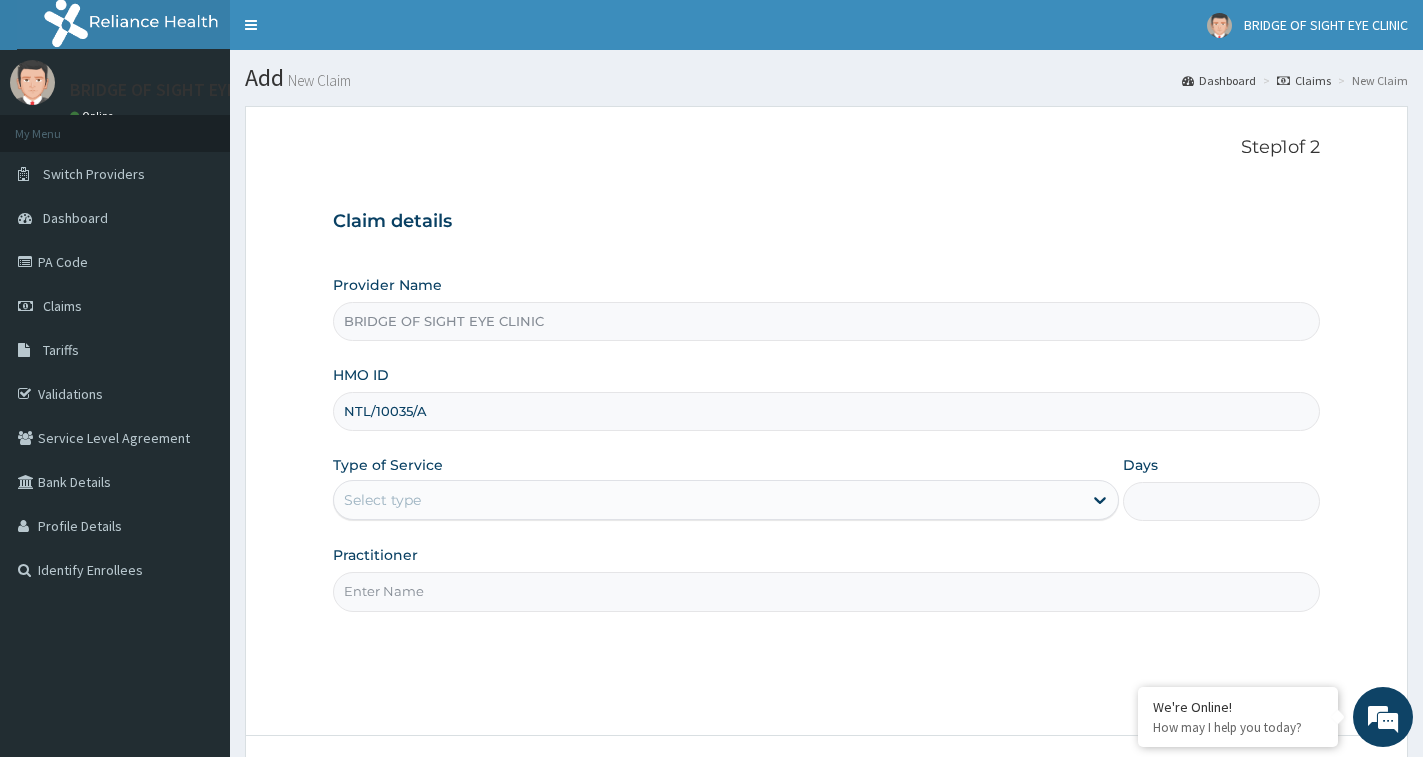 type on "NTL/10035/A" 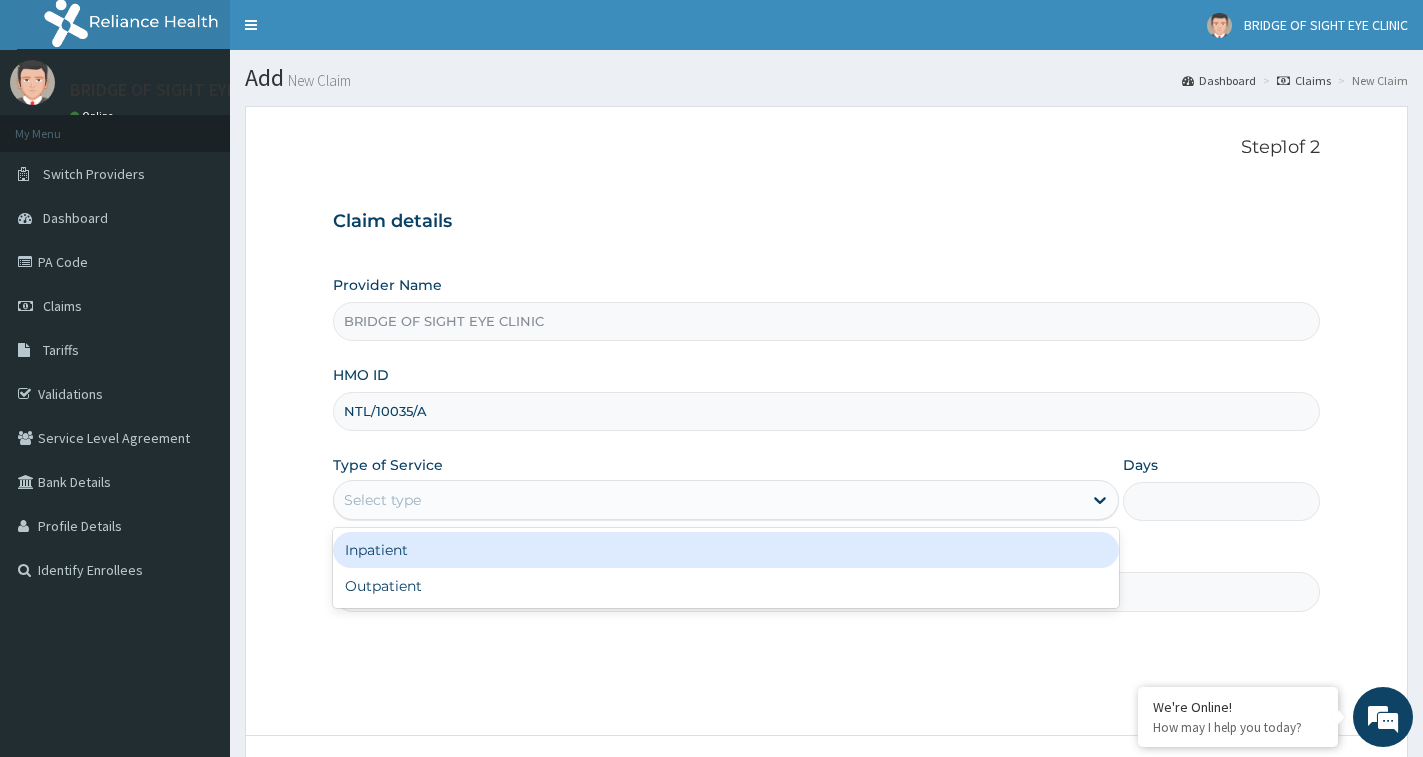 click on "Select type" at bounding box center [708, 500] 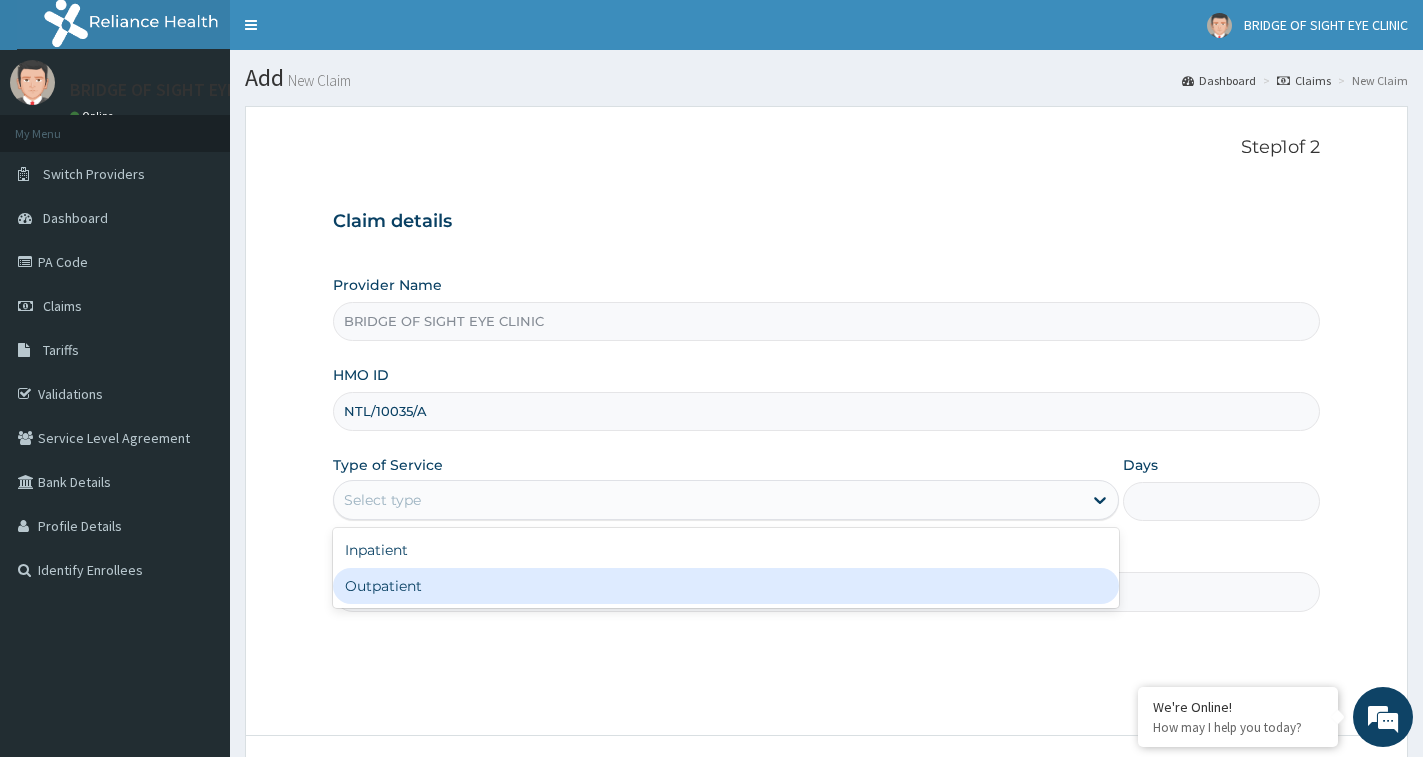 click on "Outpatient" at bounding box center (726, 586) 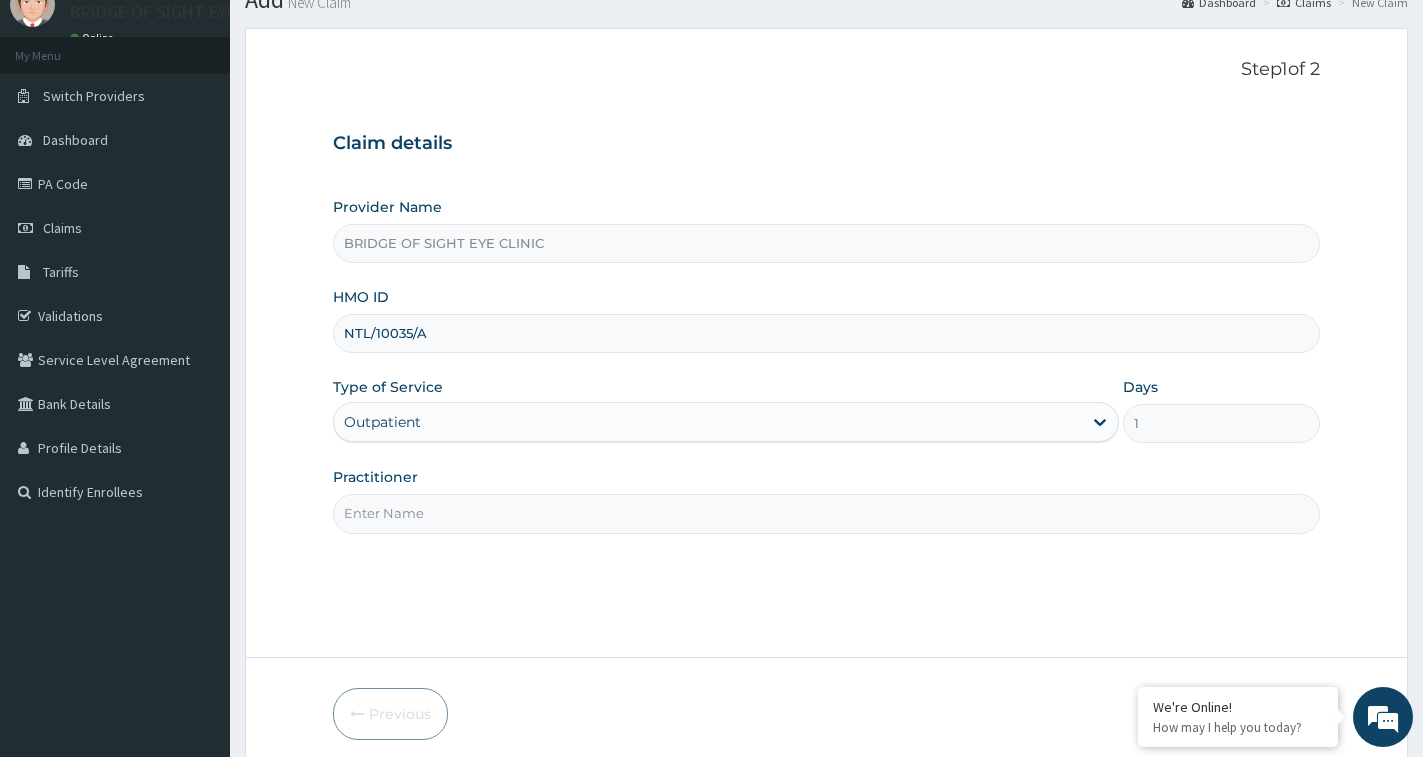 scroll, scrollTop: 158, scrollLeft: 0, axis: vertical 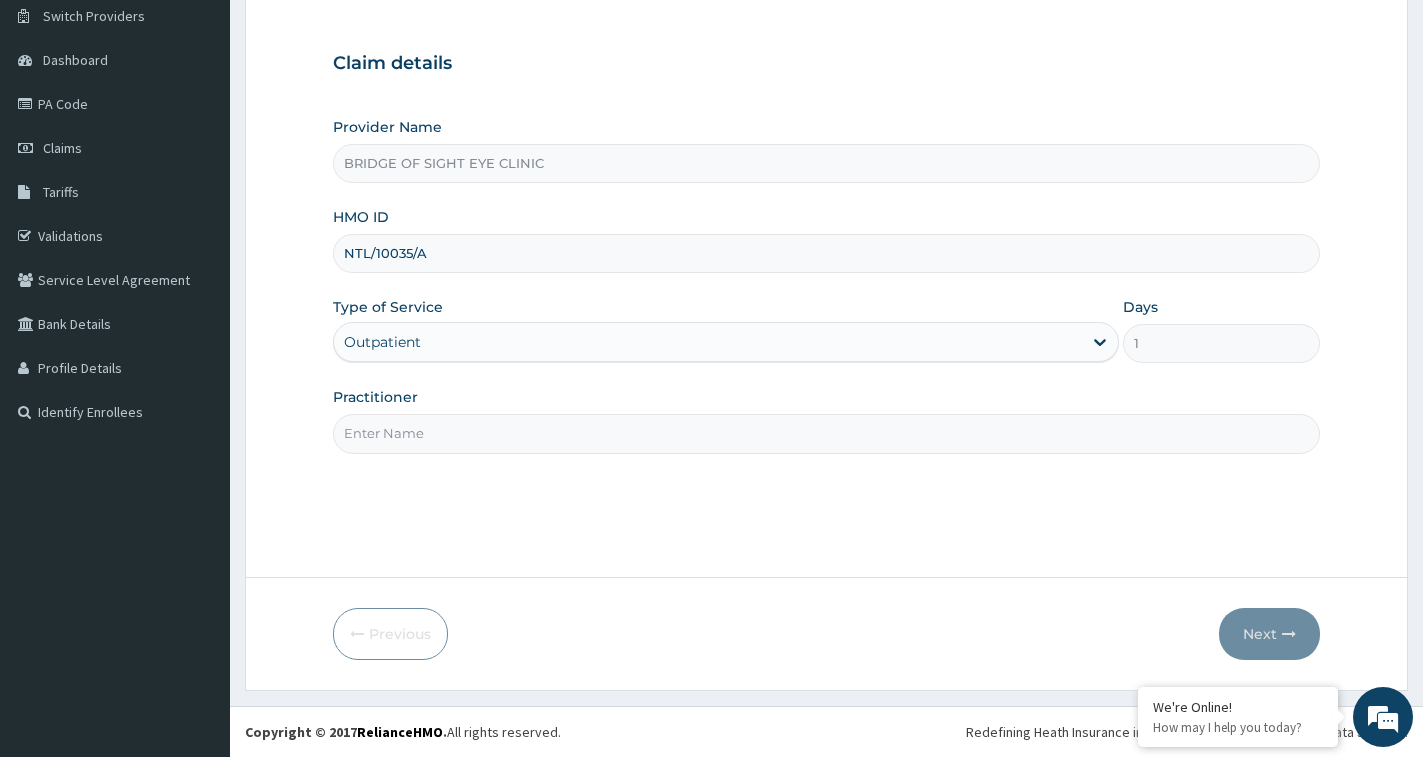 click on "Practitioner" at bounding box center [826, 433] 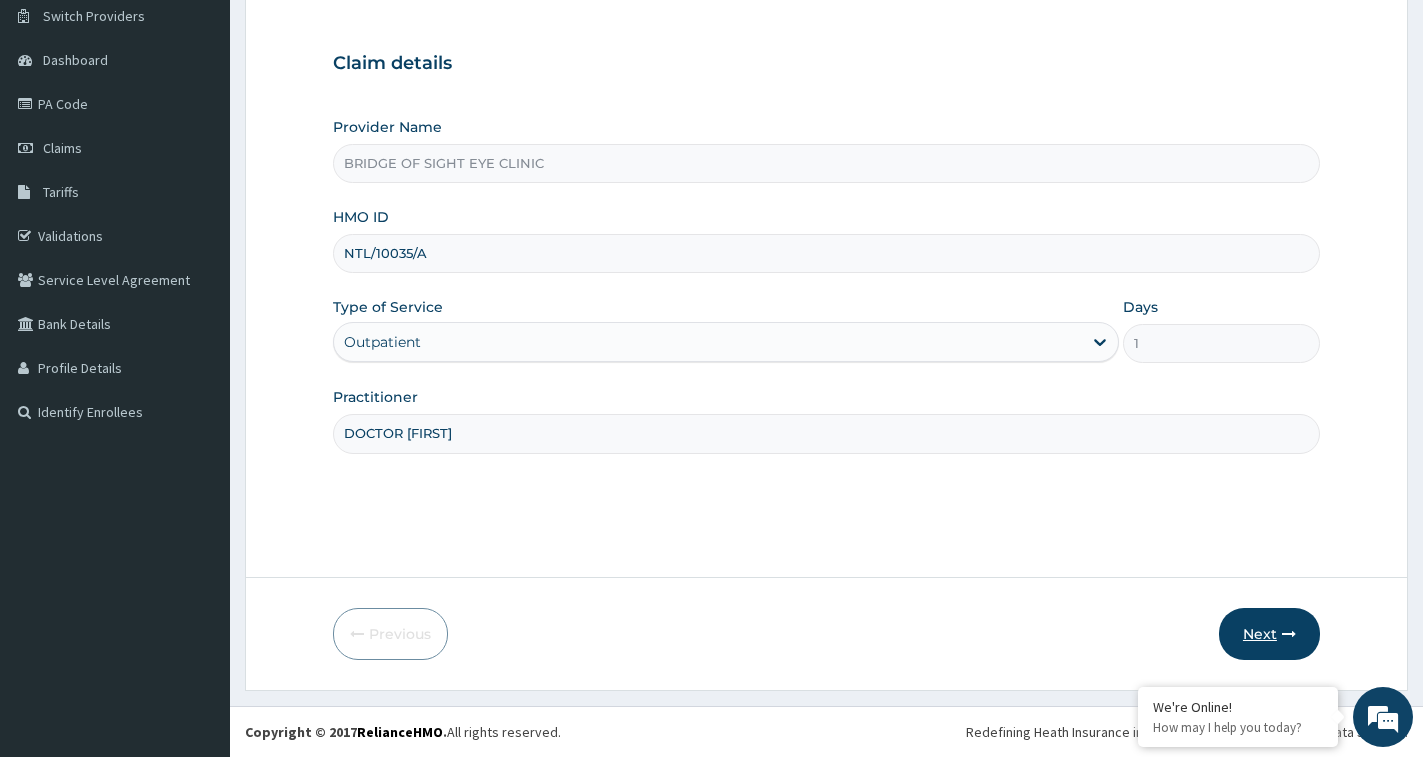 type on "DOCTOR TONY" 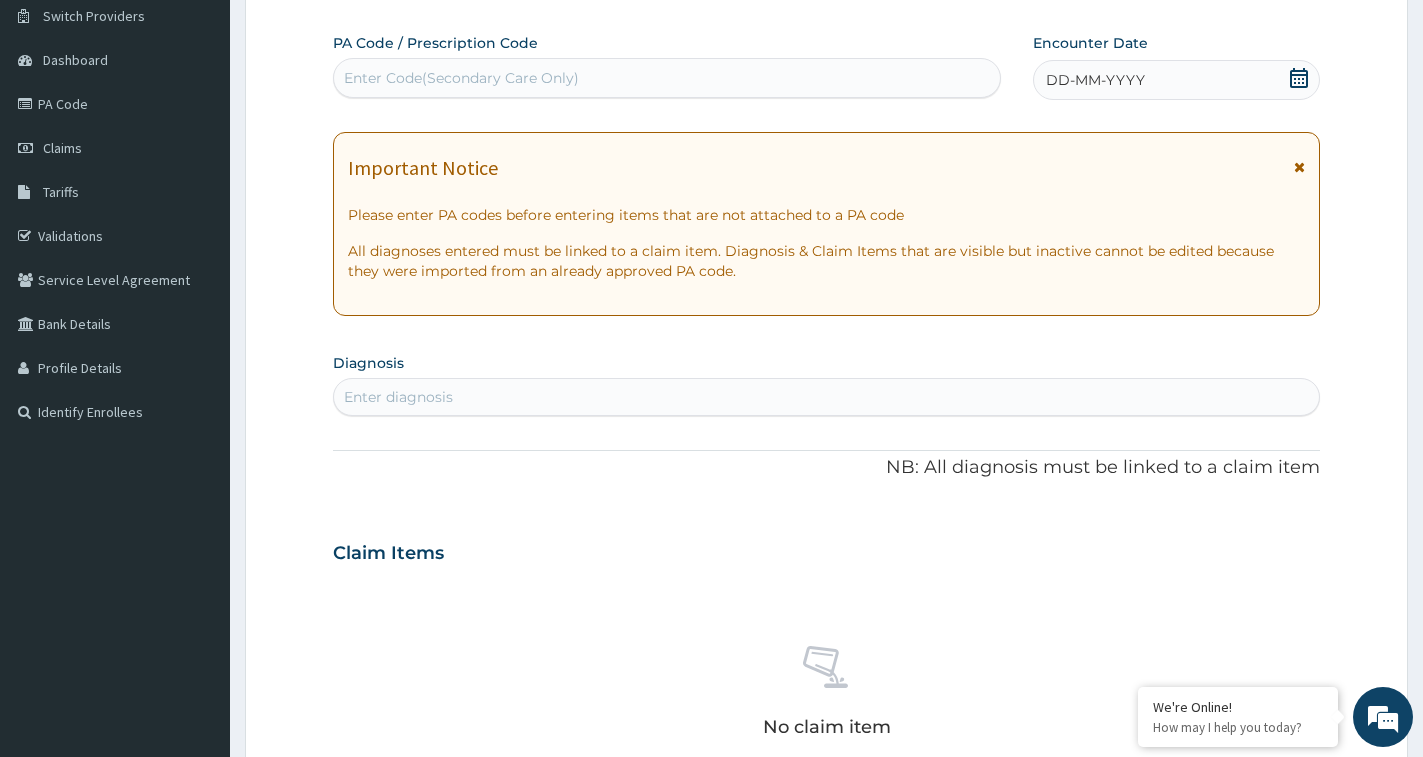 click on "Enter Code(Secondary Care Only)" at bounding box center [667, 78] 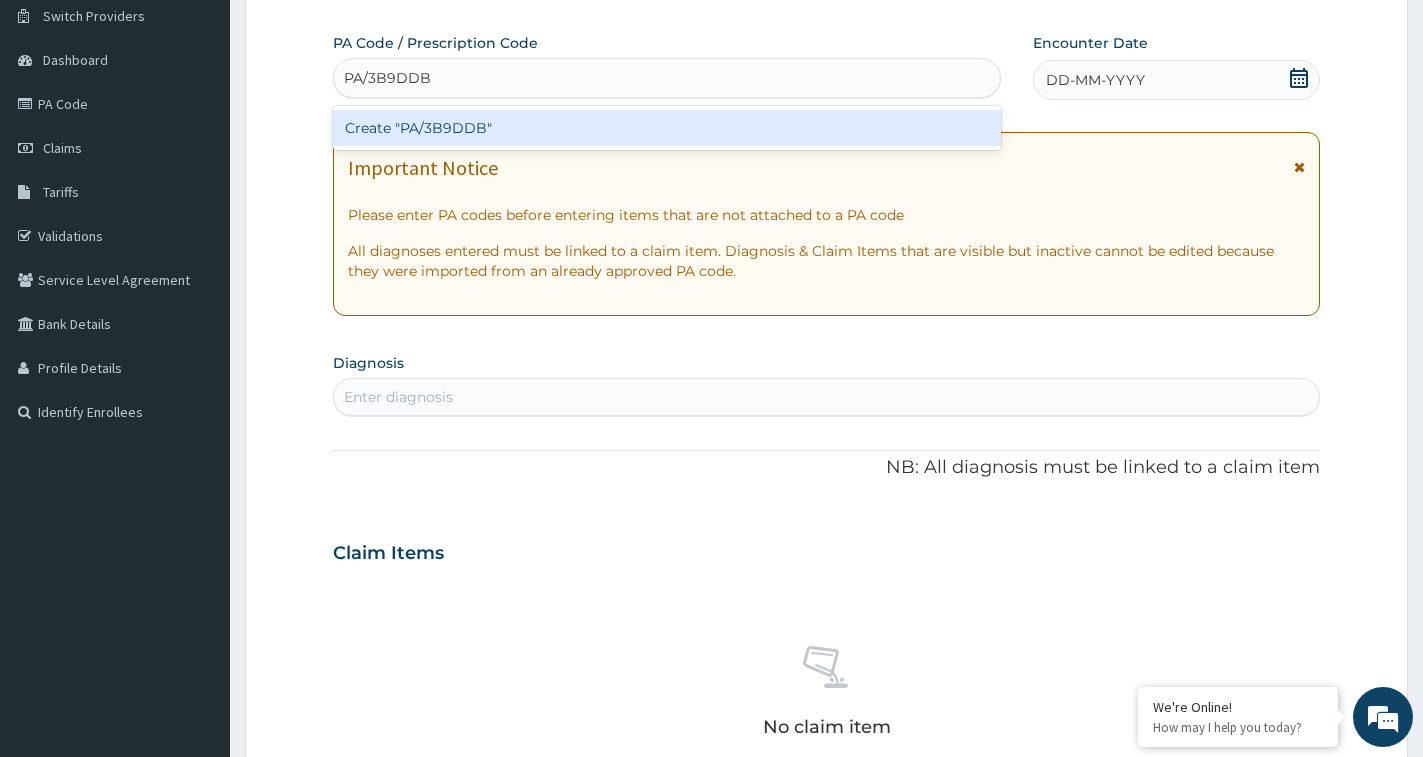 click on "Create "PA/3B9DDB"" at bounding box center [667, 128] 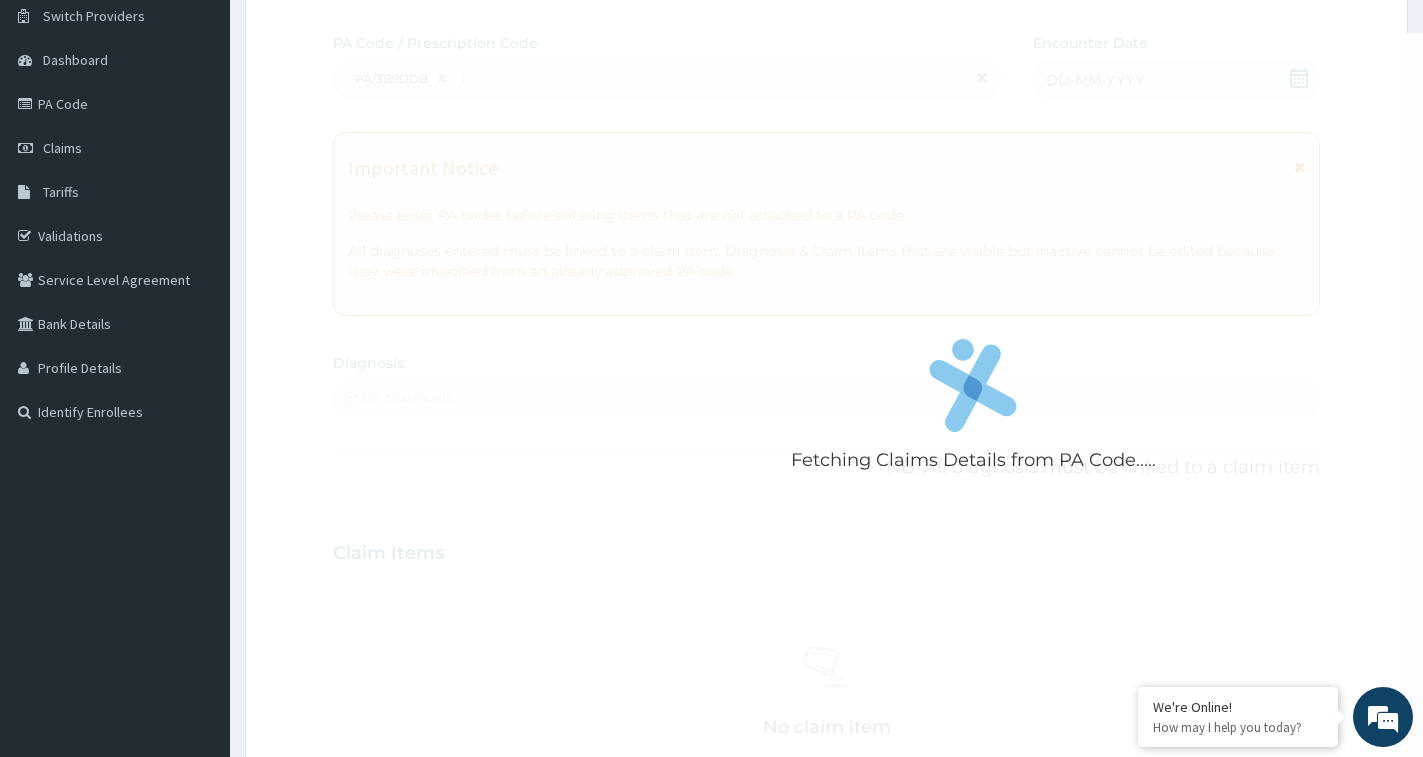 type 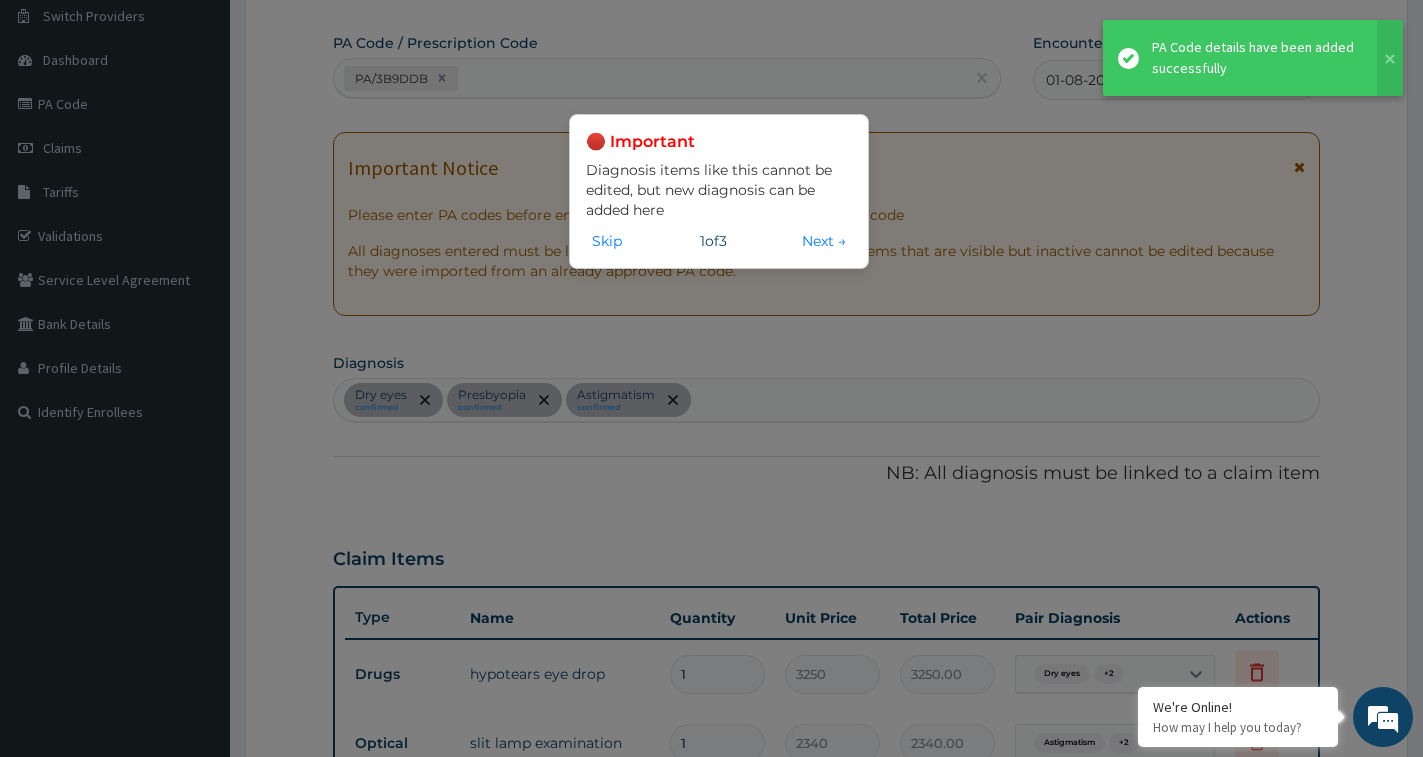 scroll, scrollTop: 936, scrollLeft: 0, axis: vertical 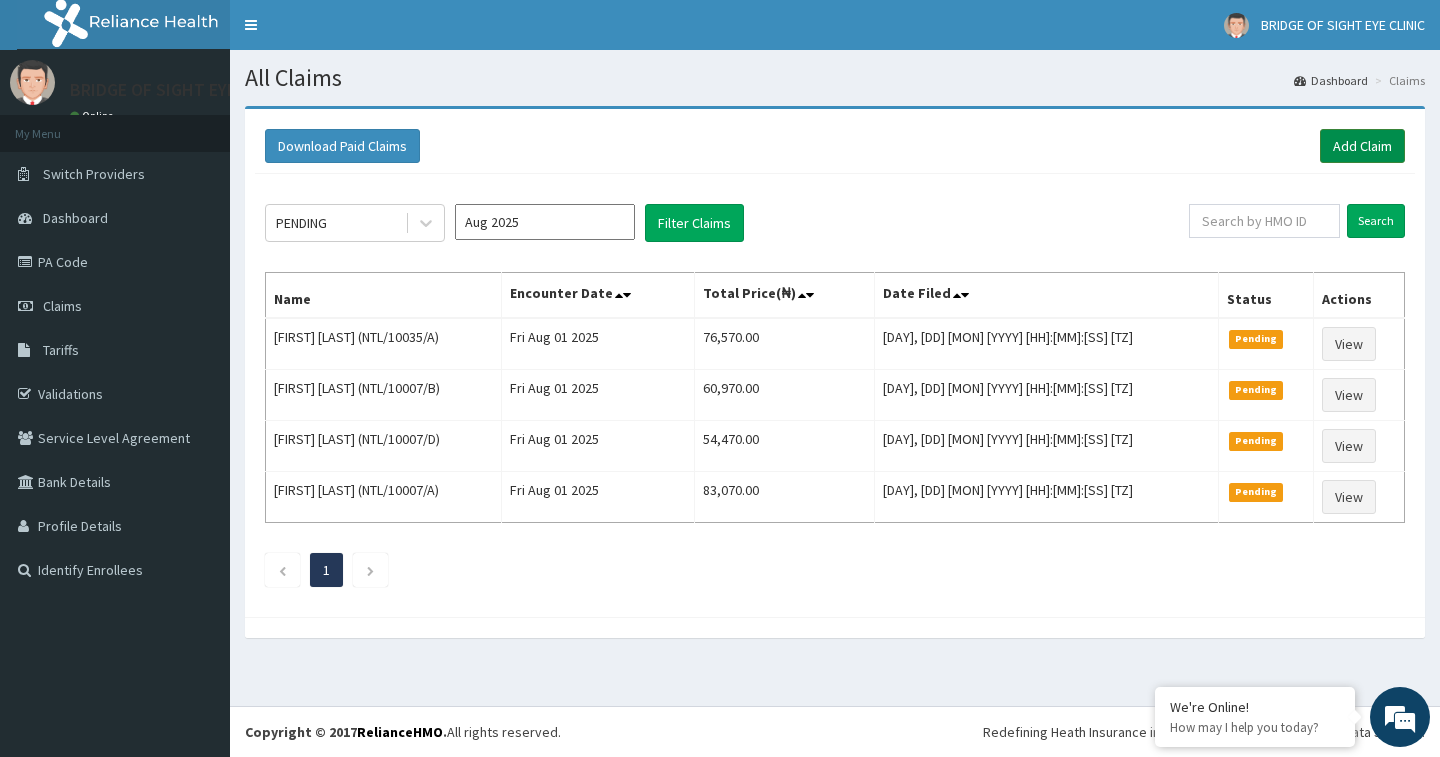 click on "Add Claim" at bounding box center (1362, 146) 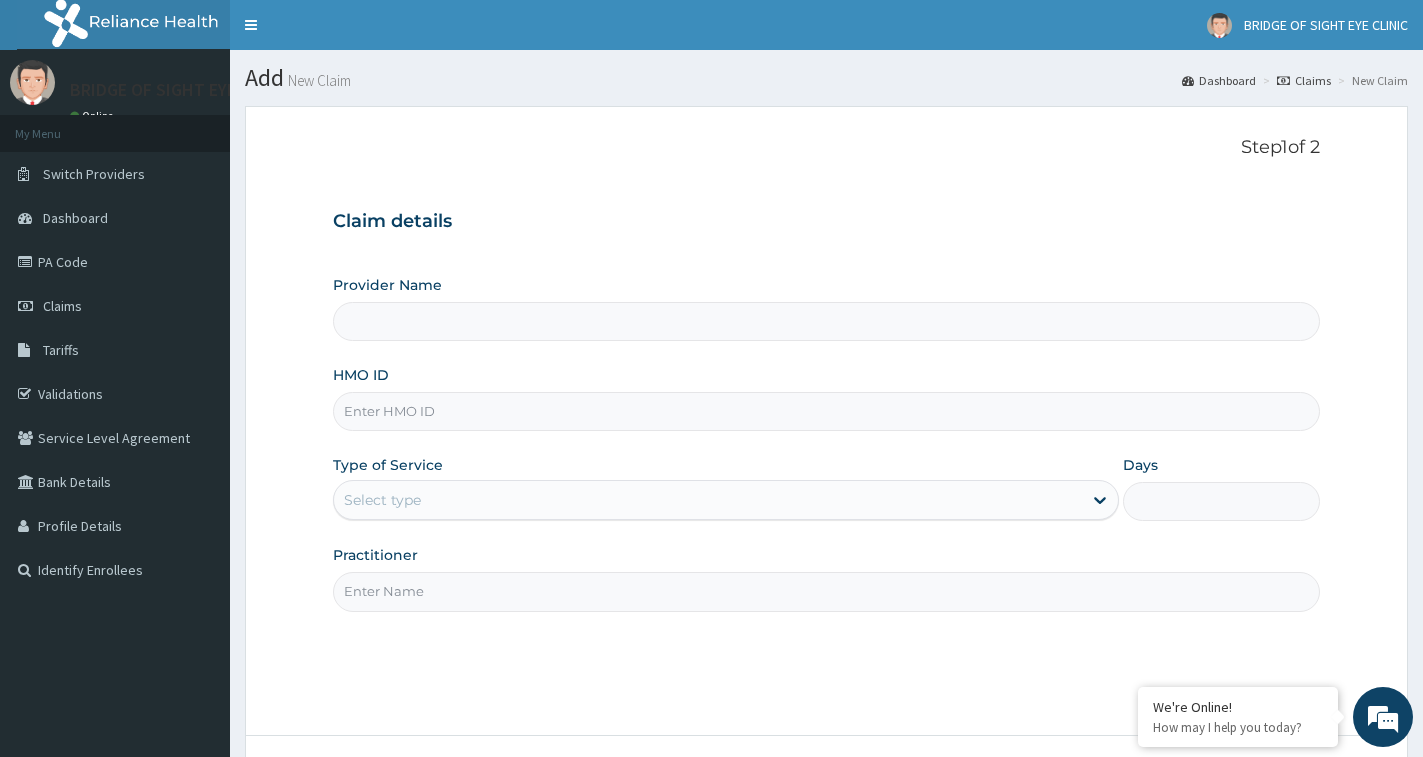 scroll, scrollTop: 0, scrollLeft: 0, axis: both 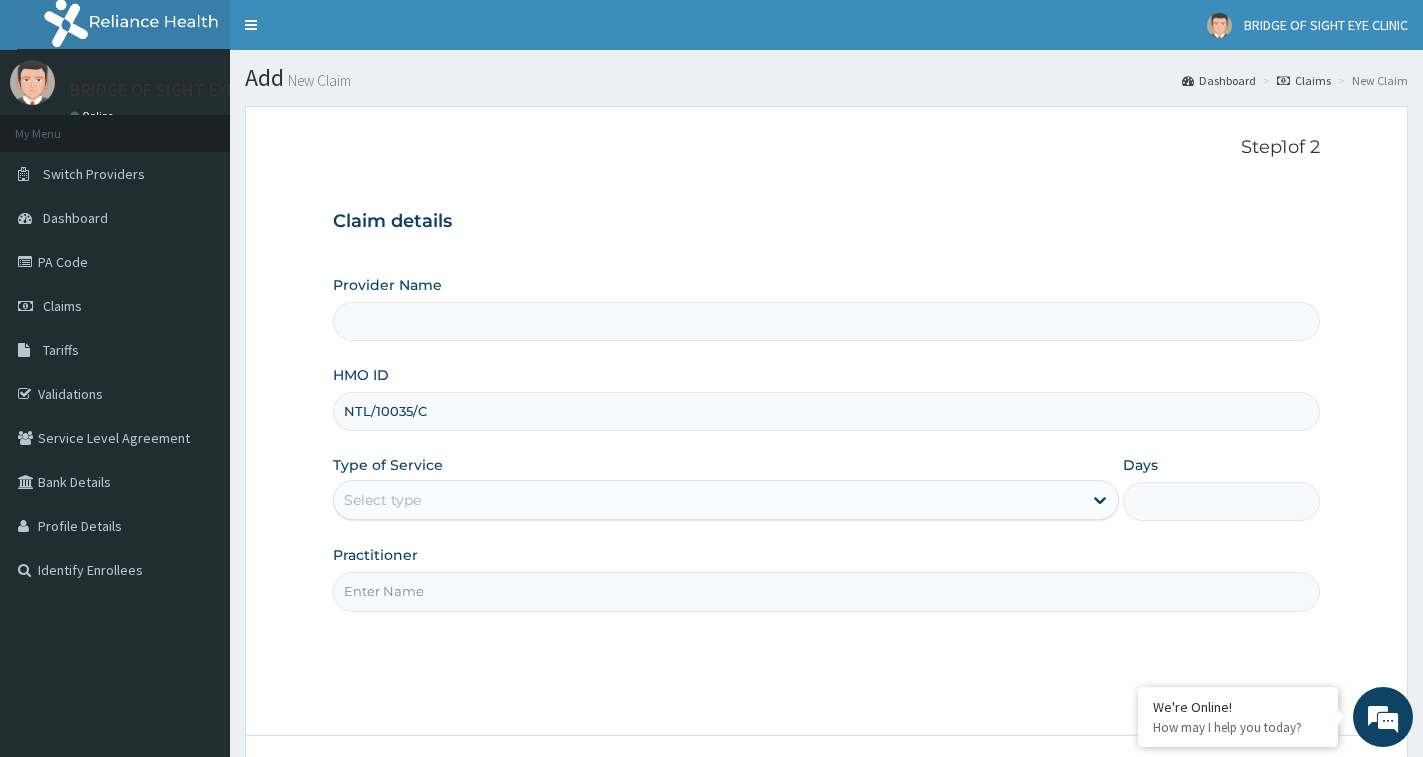 type on "BRIDGE OF SIGHT EYE CLINIC" 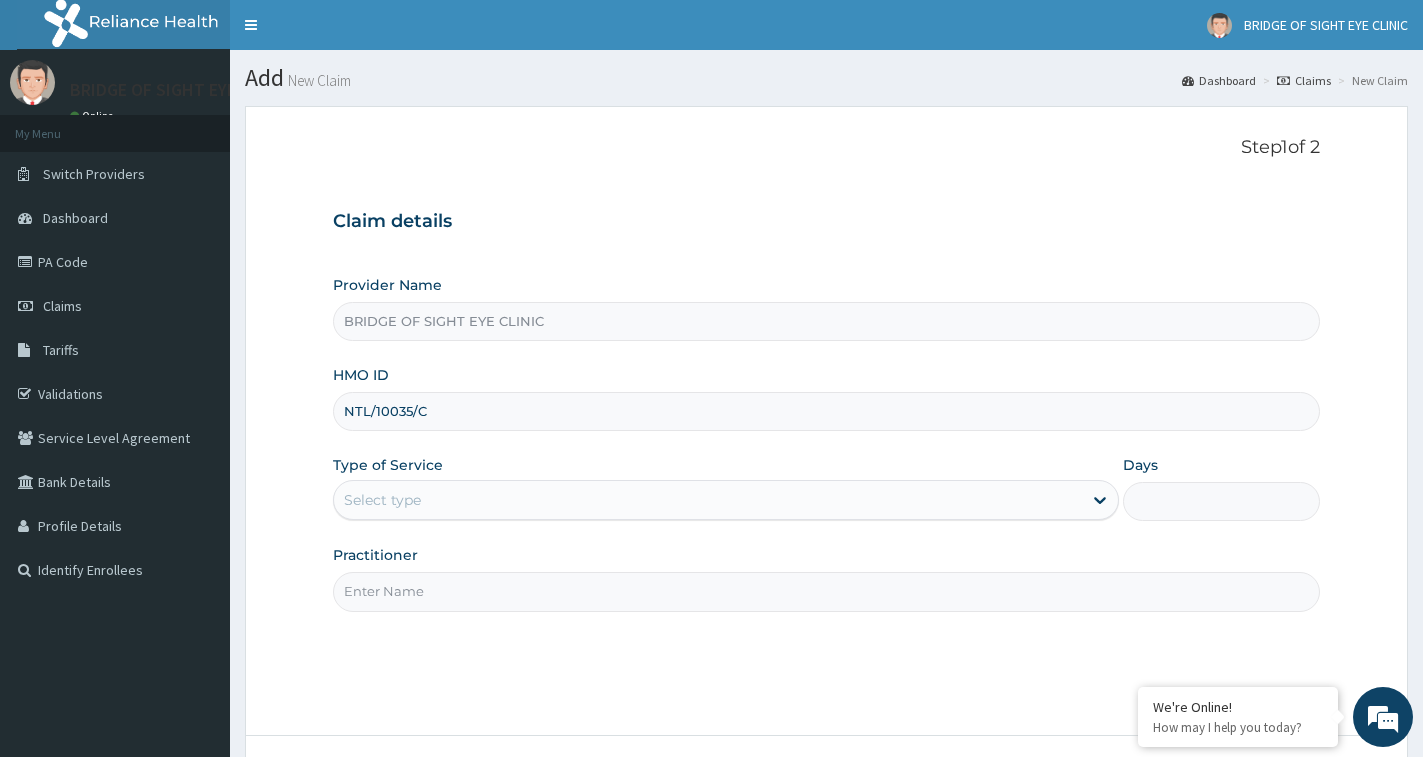 type on "NTL/10035/C" 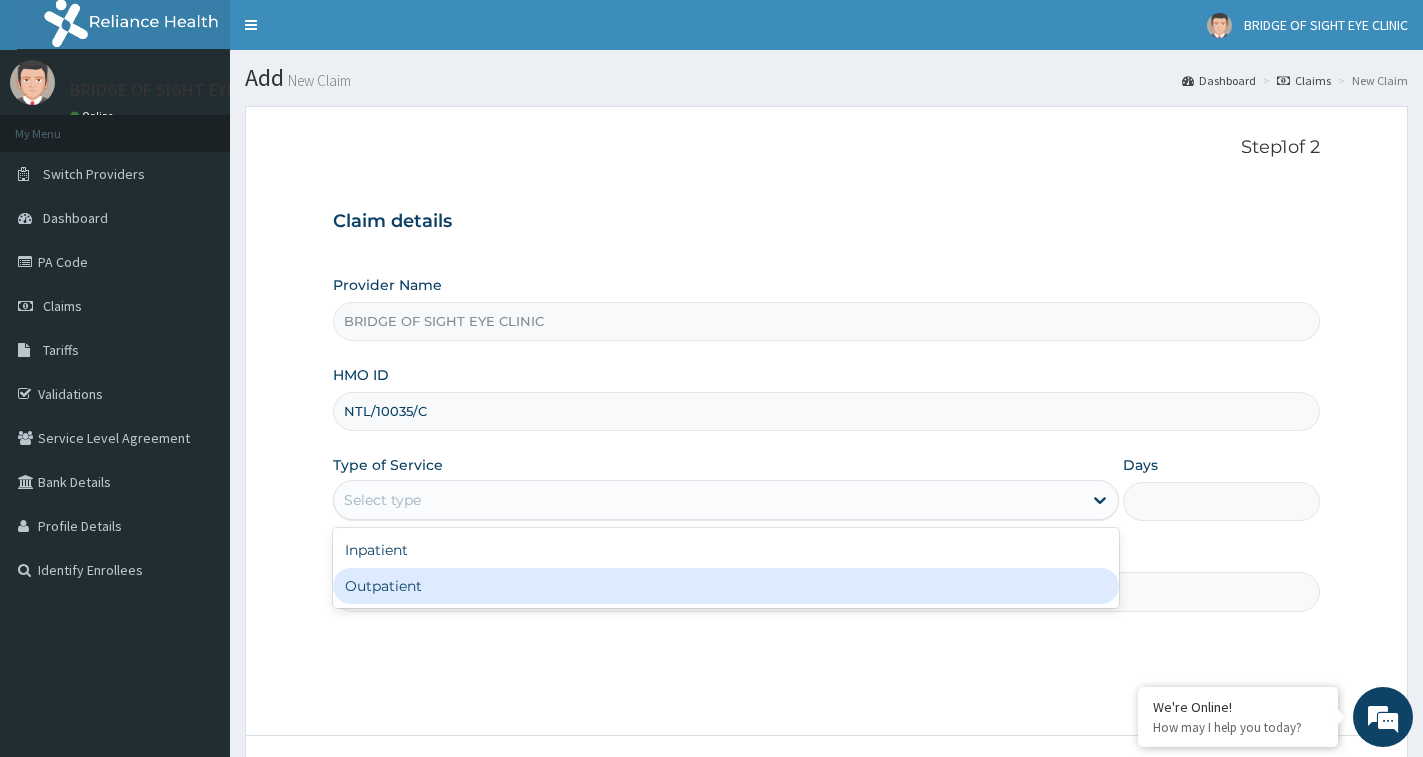 click on "Outpatient" at bounding box center [726, 586] 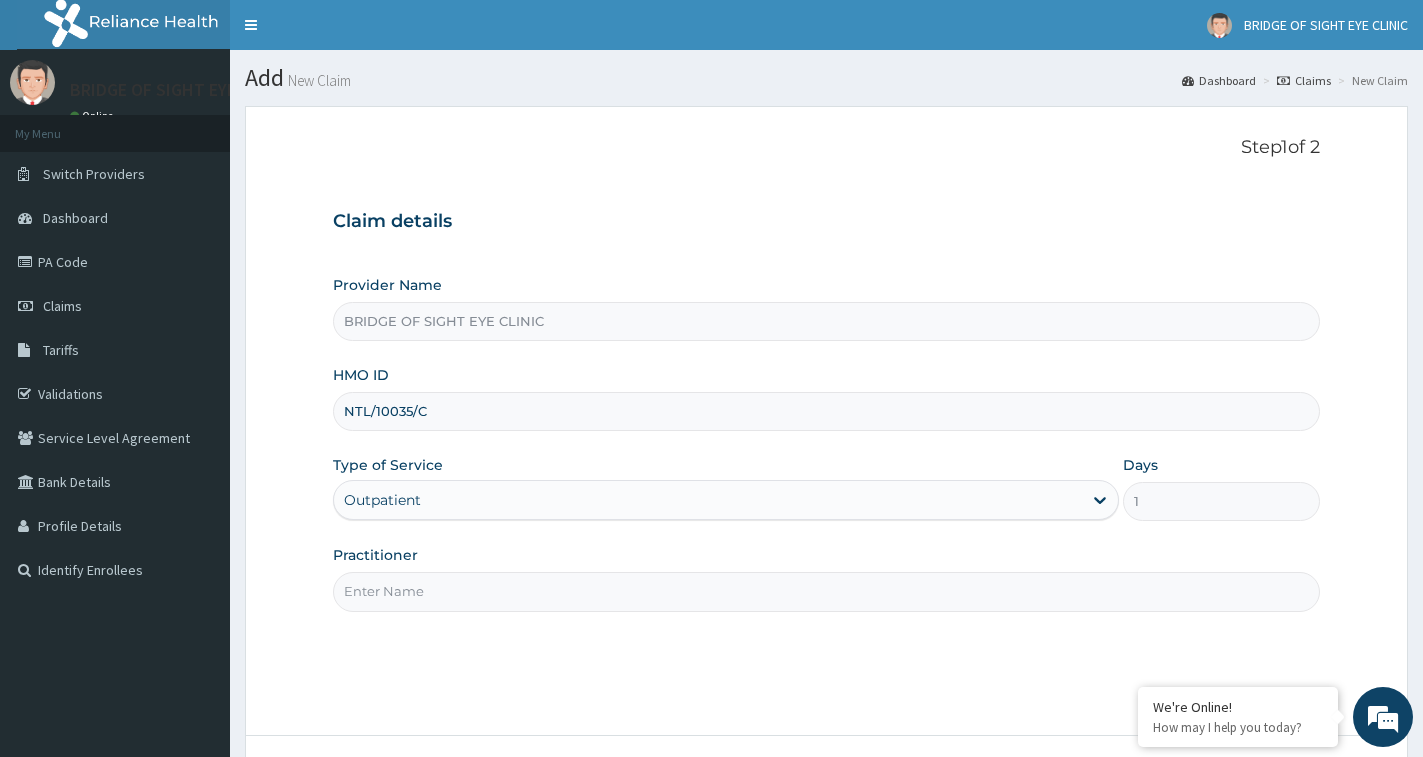 click on "Practitioner" at bounding box center [826, 591] 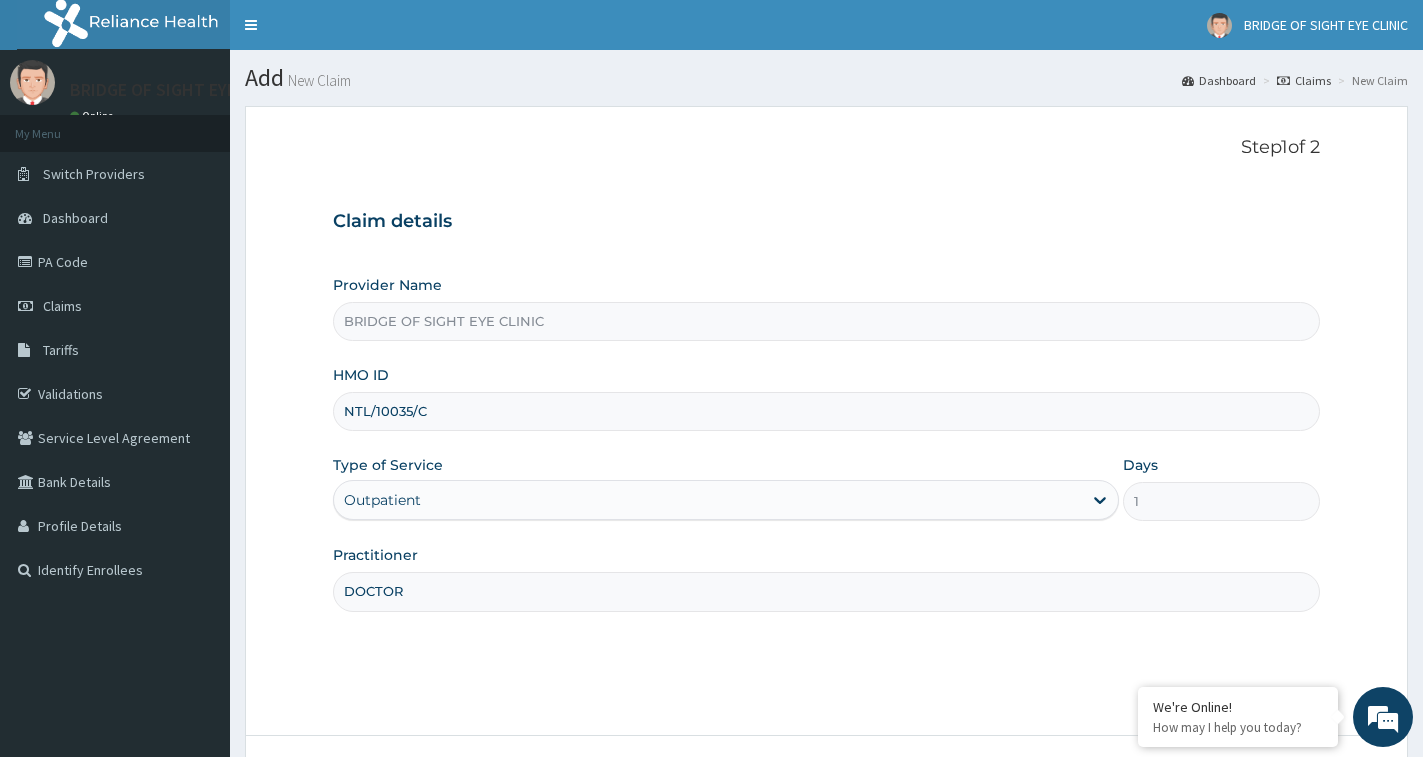 scroll, scrollTop: 0, scrollLeft: 0, axis: both 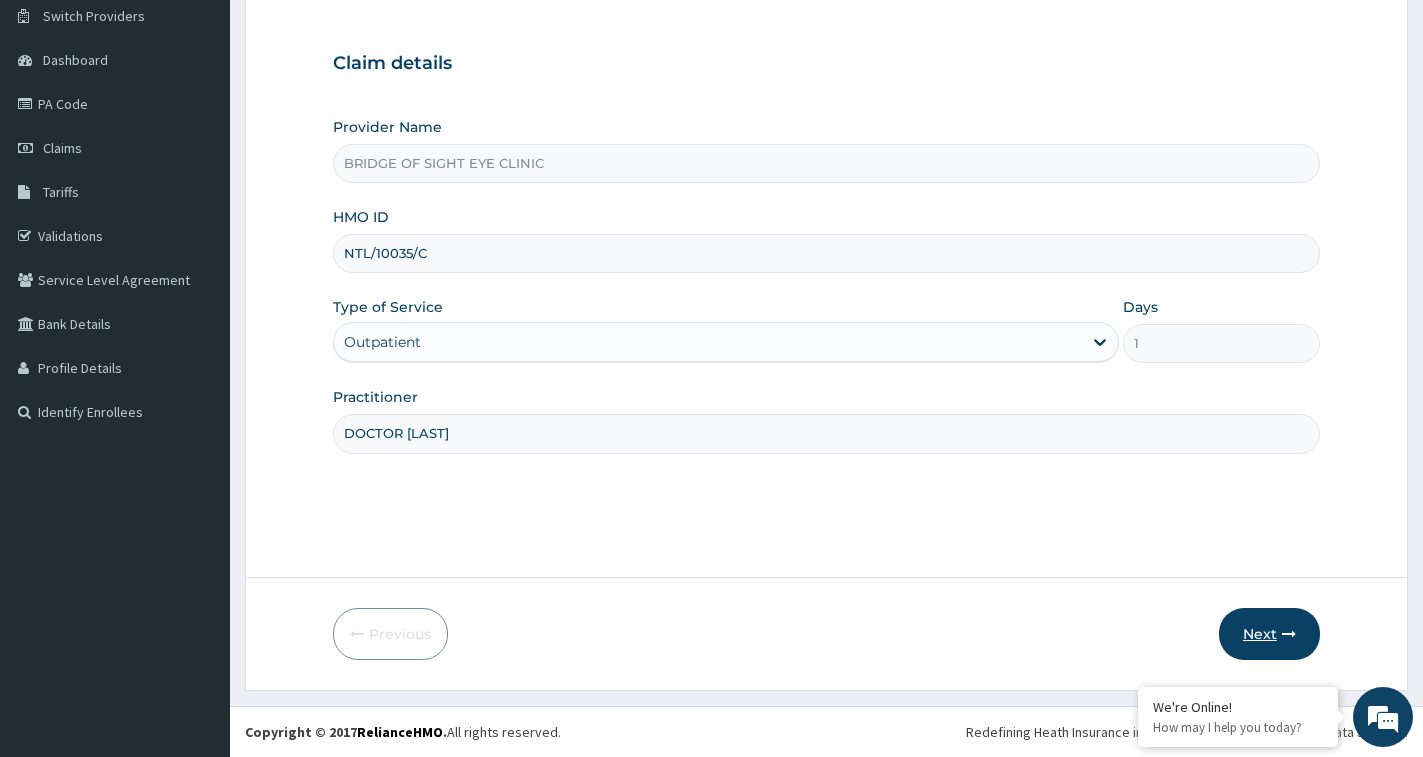 type on "DOCTOR TONY" 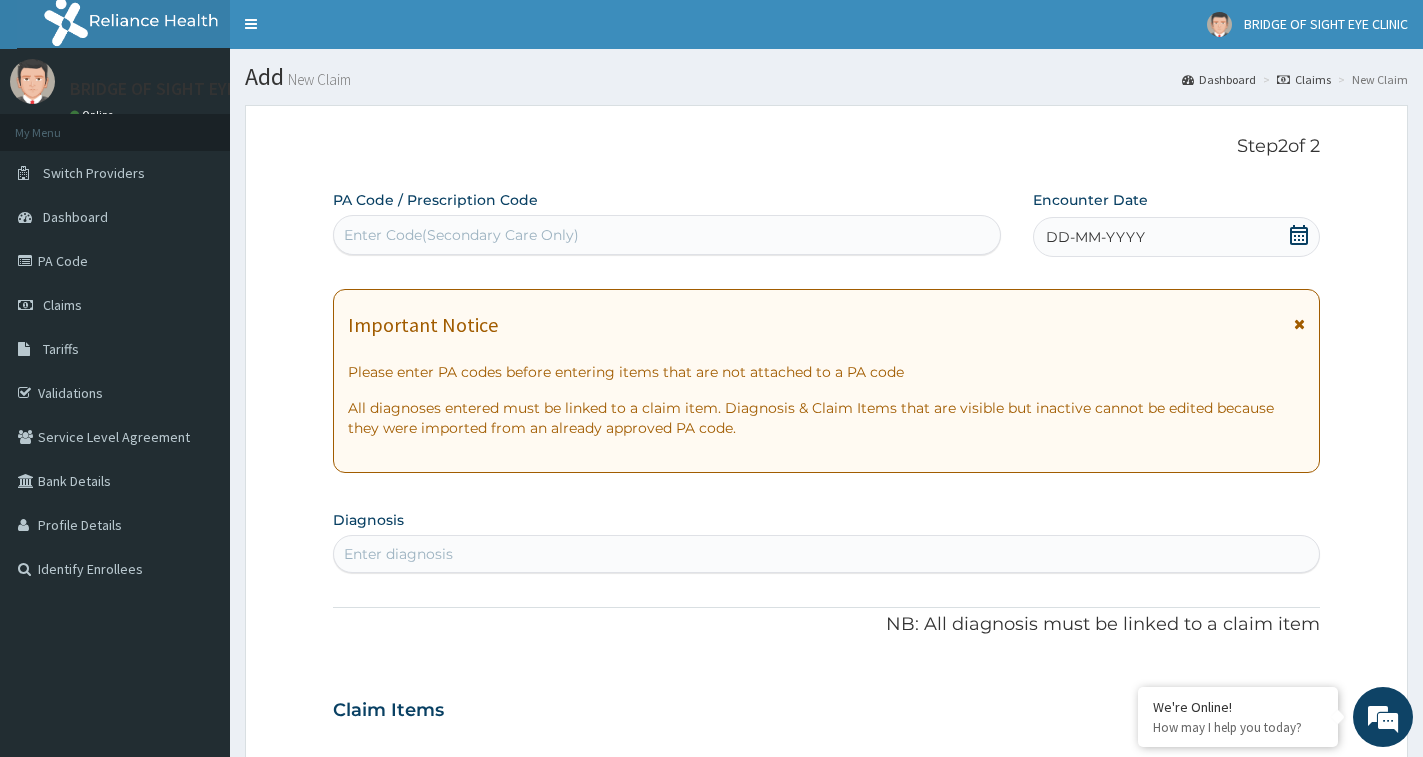scroll, scrollTop: 0, scrollLeft: 0, axis: both 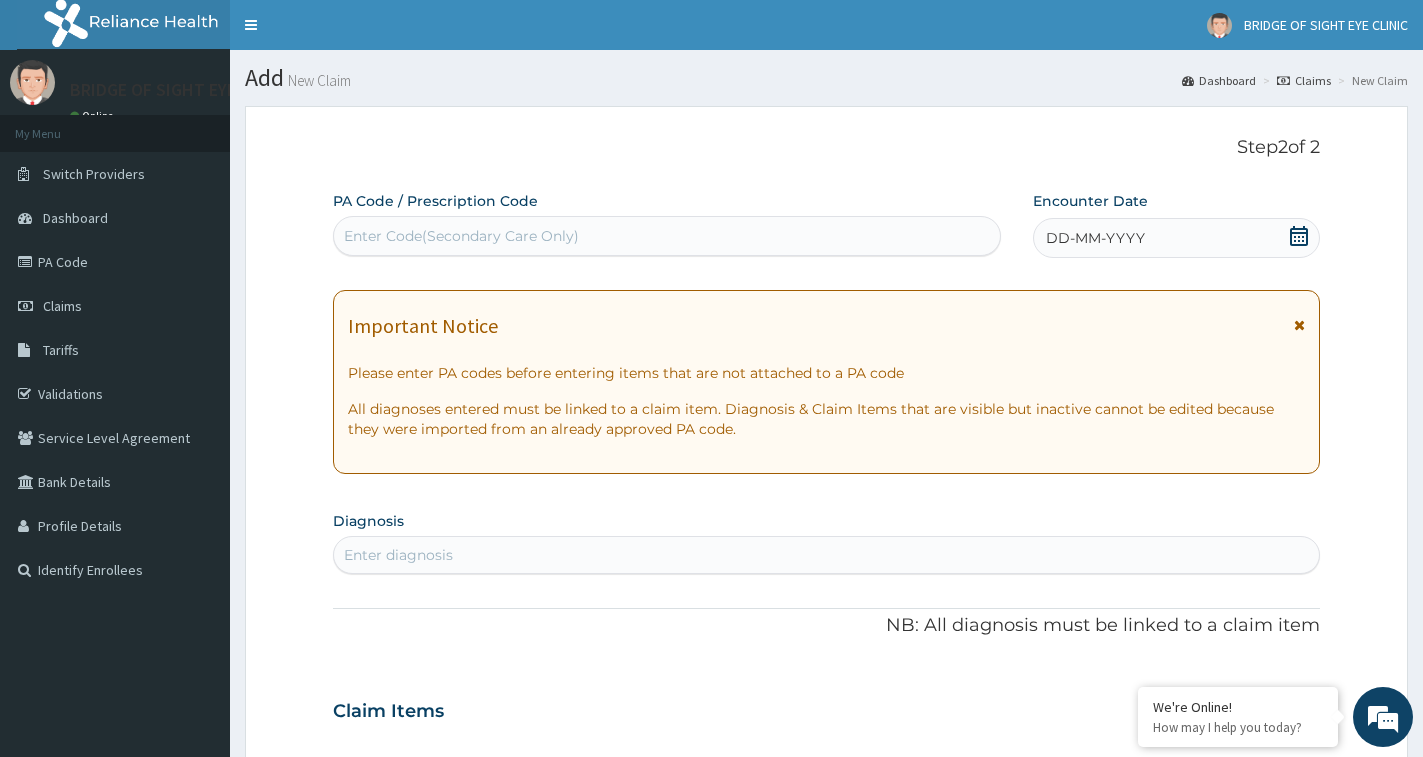 click on "Enter Code(Secondary Care Only)" at bounding box center [461, 236] 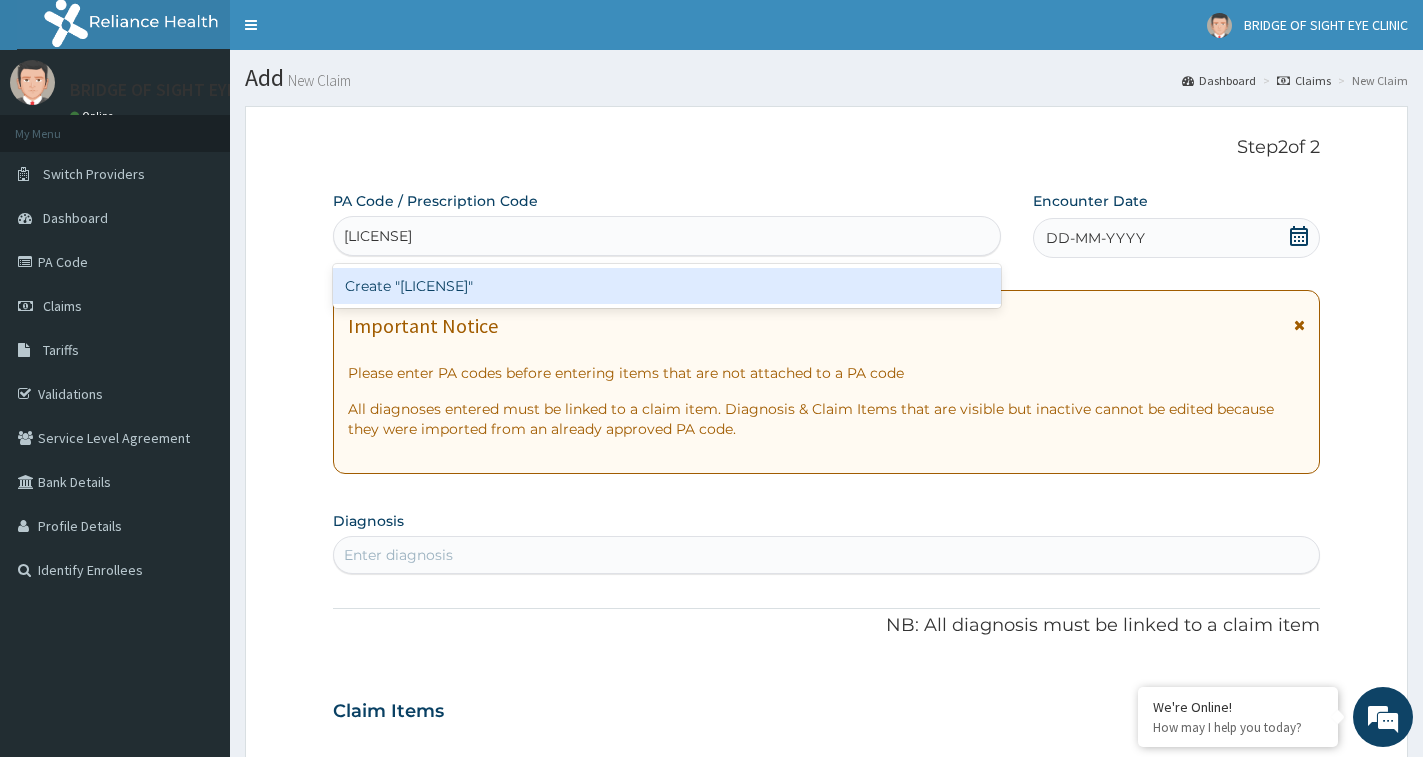 type on "PA/80505E" 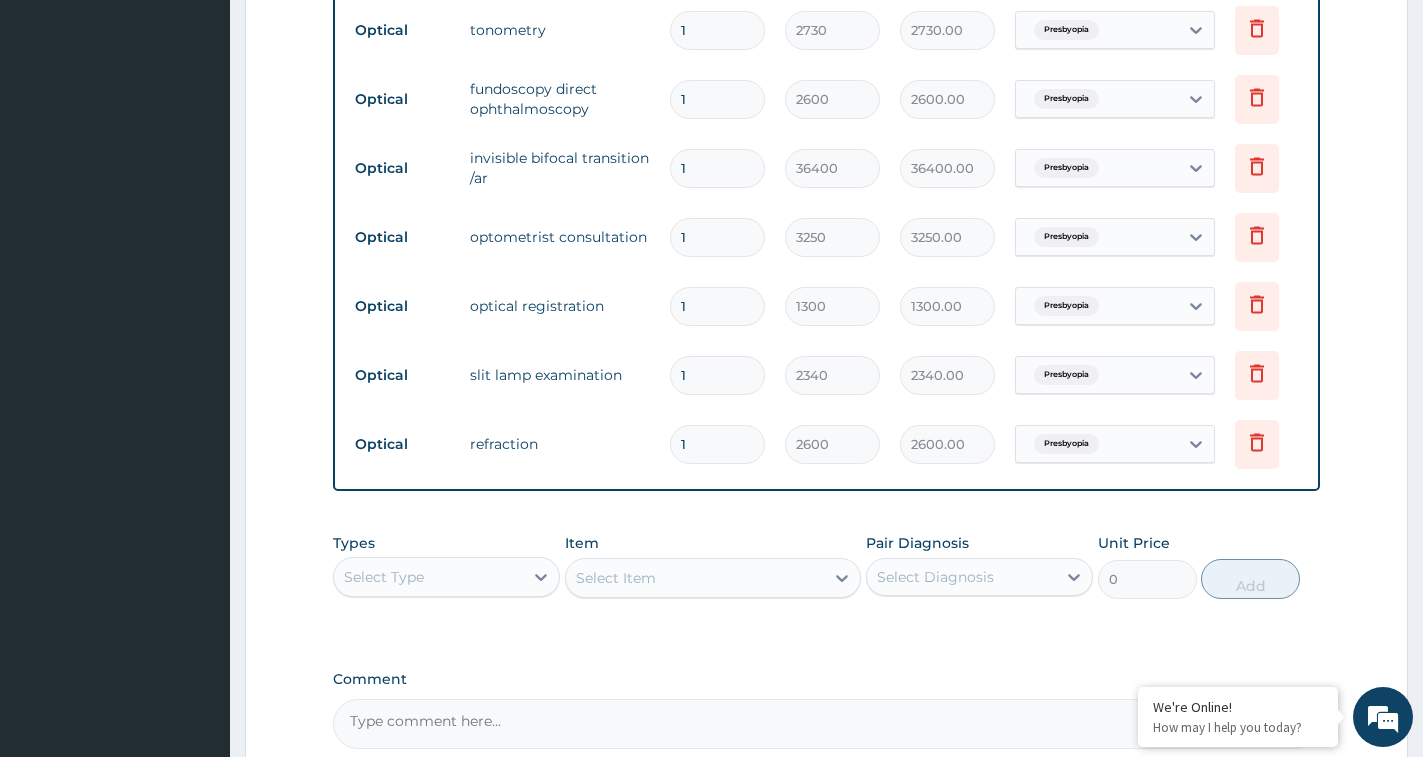 scroll, scrollTop: 767, scrollLeft: 0, axis: vertical 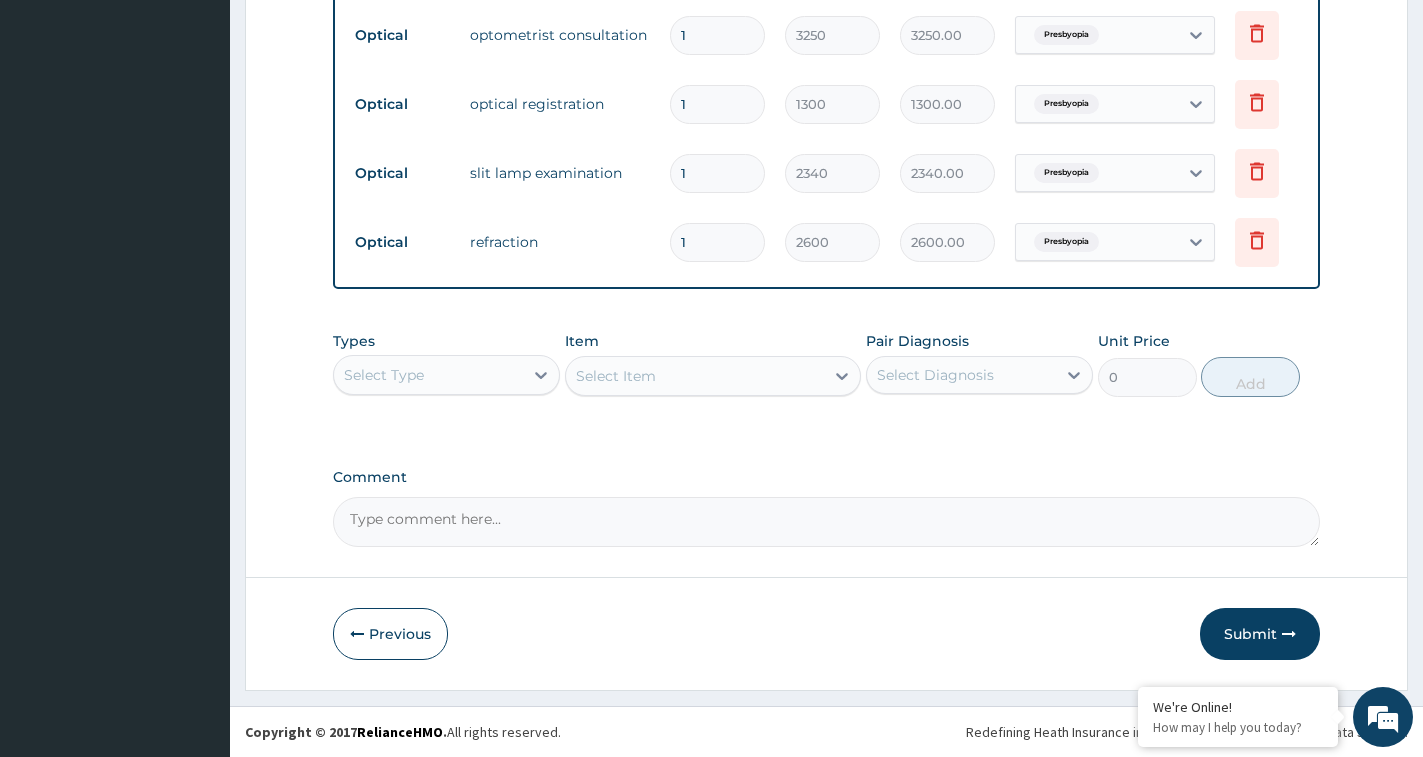 click on "Comment" at bounding box center [826, 522] 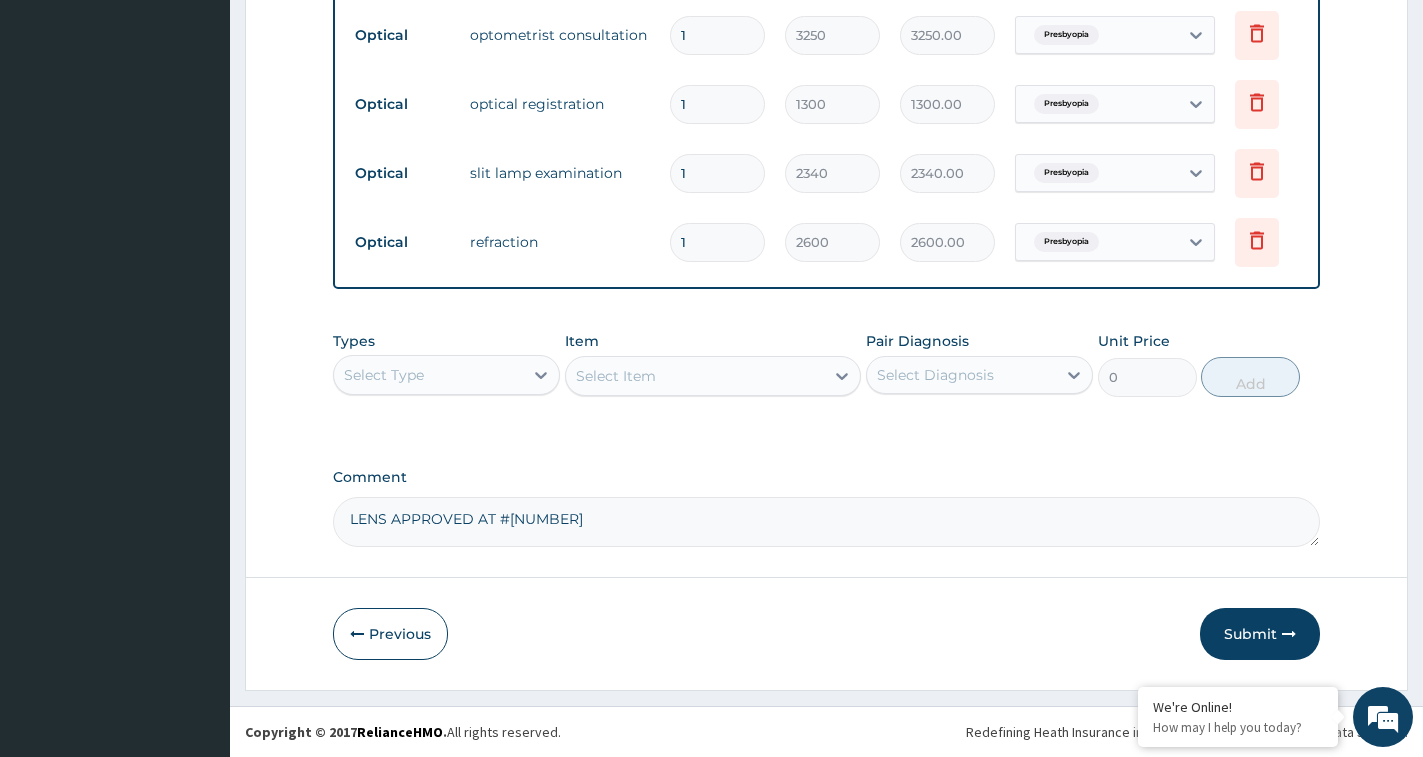 type on "LENS APPROVED AT #15,000" 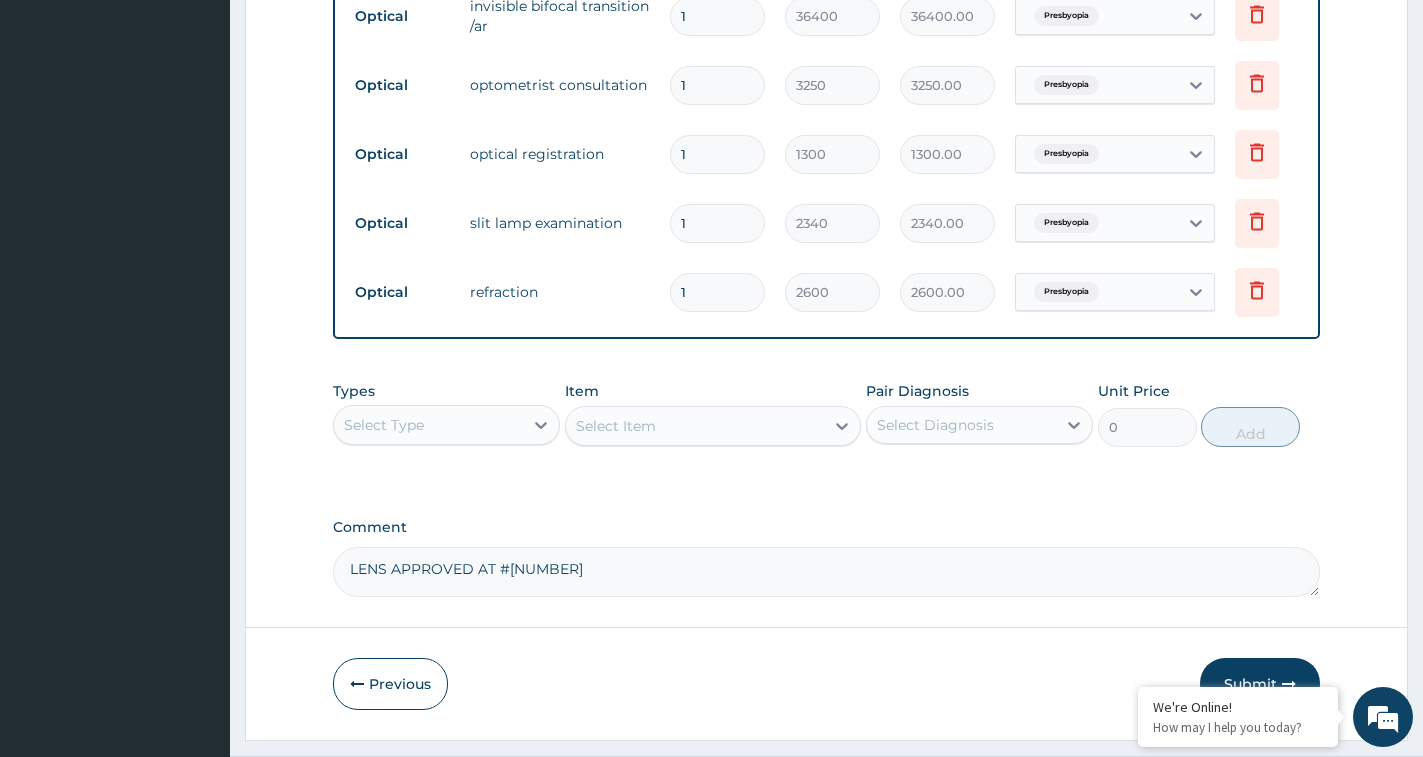 scroll, scrollTop: 1021, scrollLeft: 0, axis: vertical 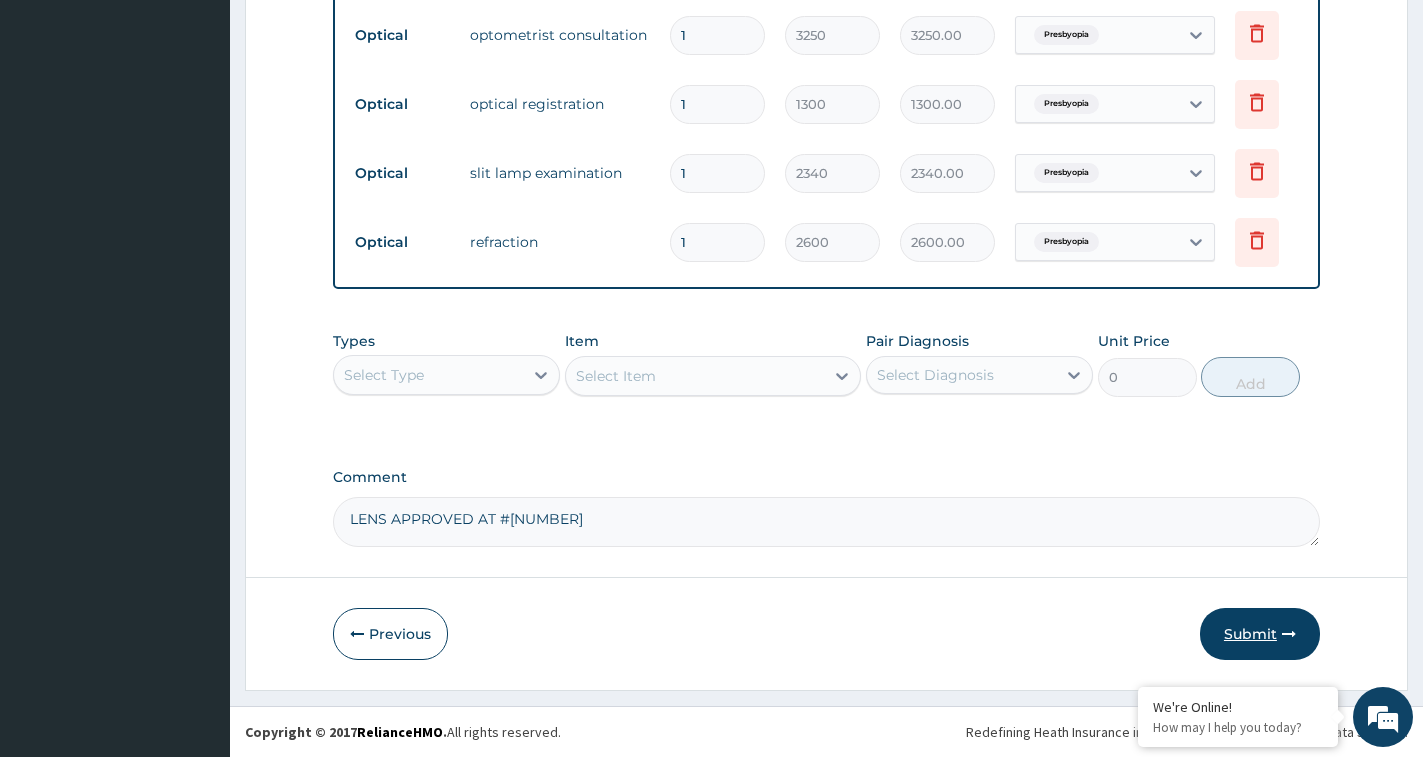 click on "Submit" at bounding box center (1260, 634) 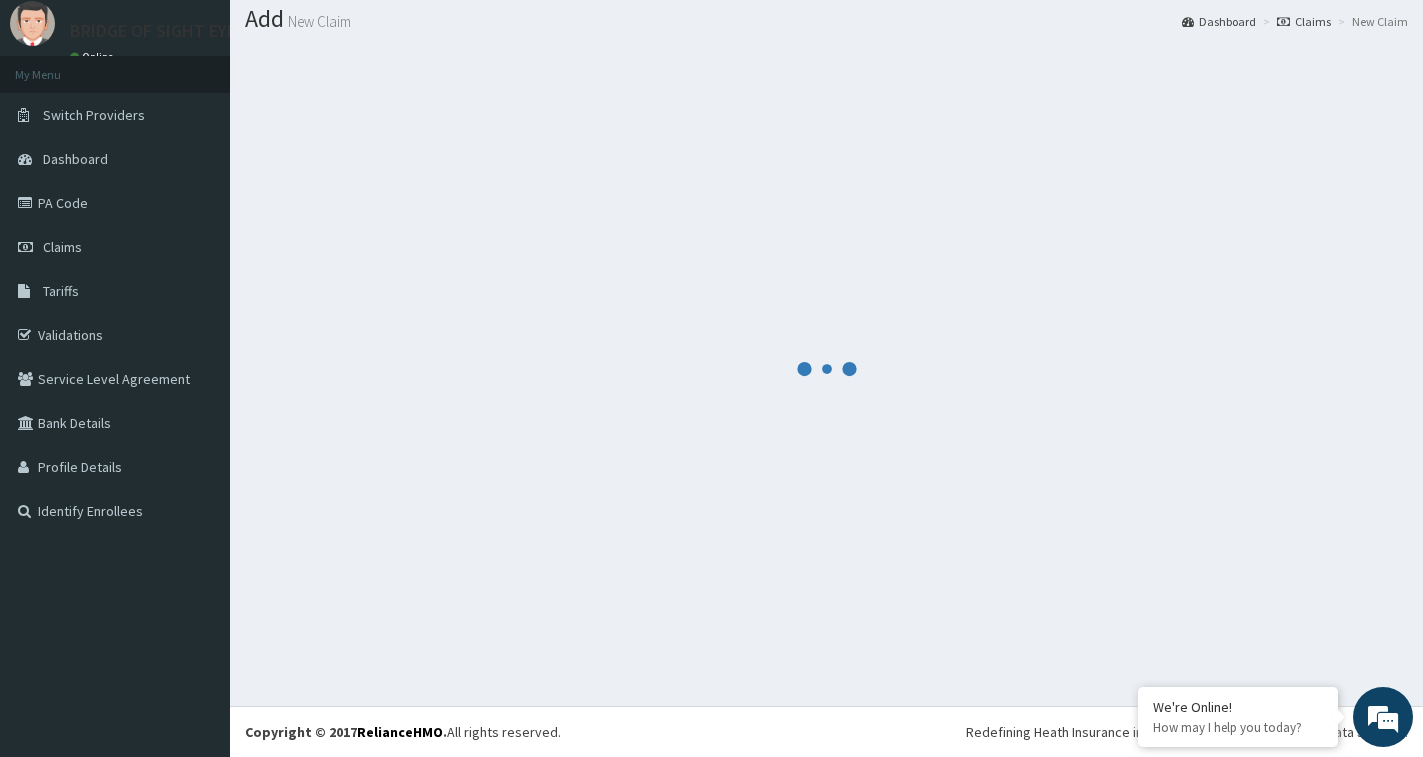 scroll, scrollTop: 59, scrollLeft: 0, axis: vertical 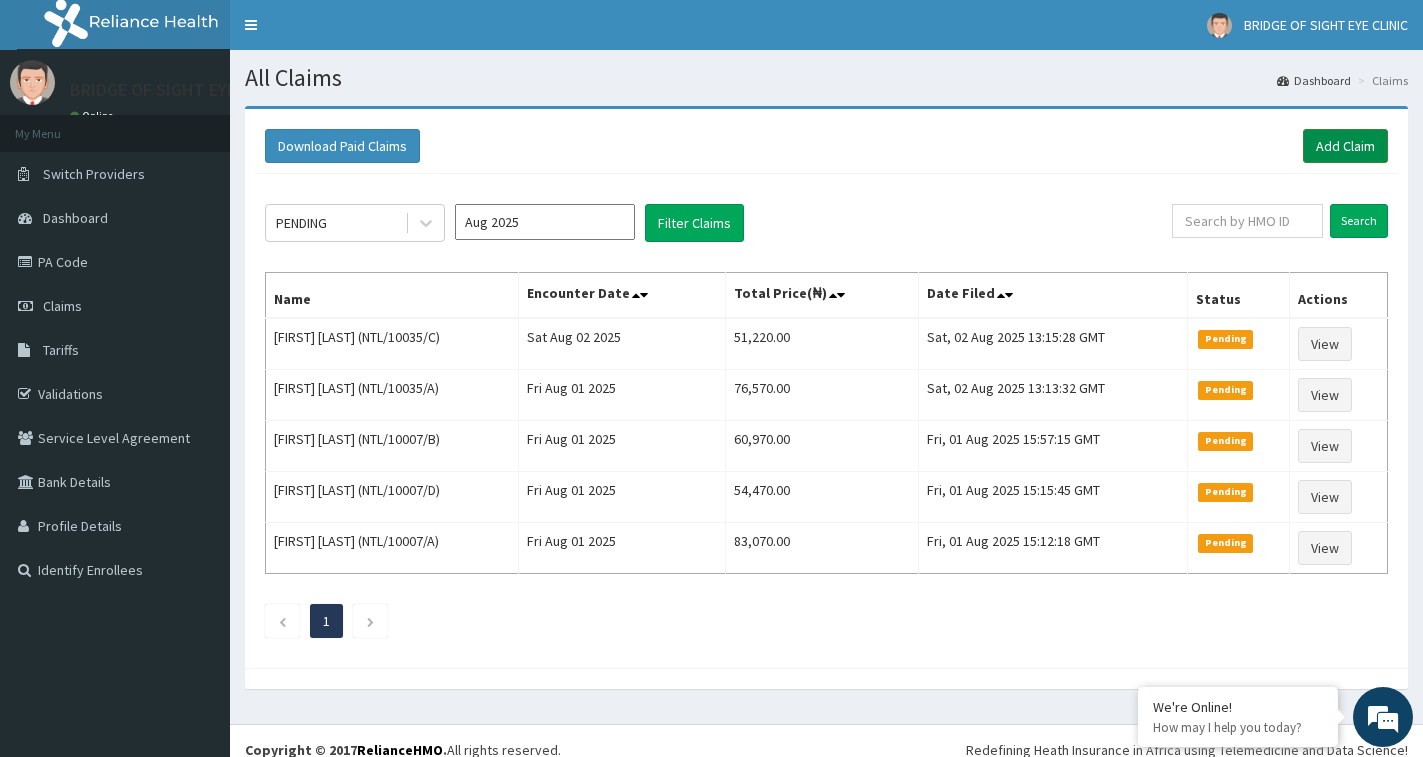 click on "Add Claim" at bounding box center [1345, 146] 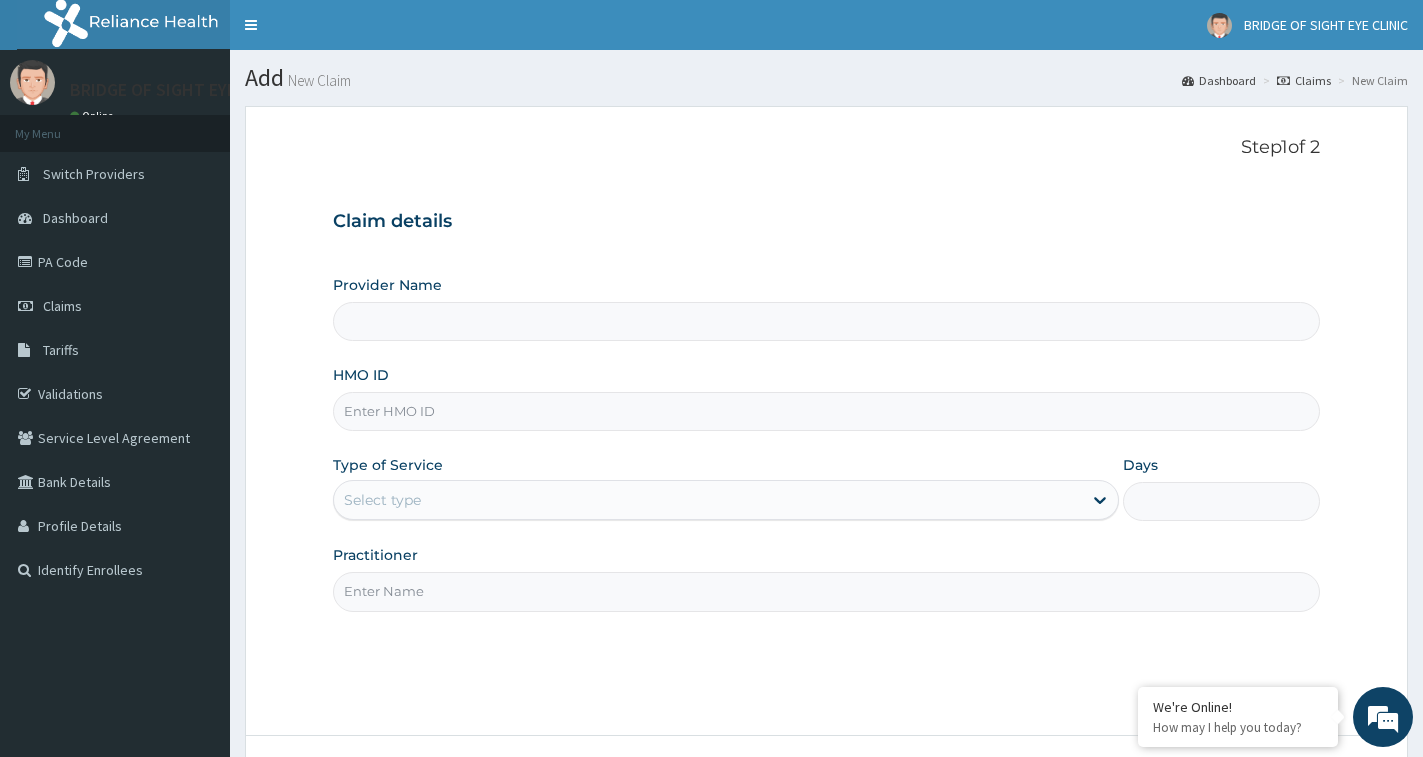 scroll, scrollTop: 0, scrollLeft: 0, axis: both 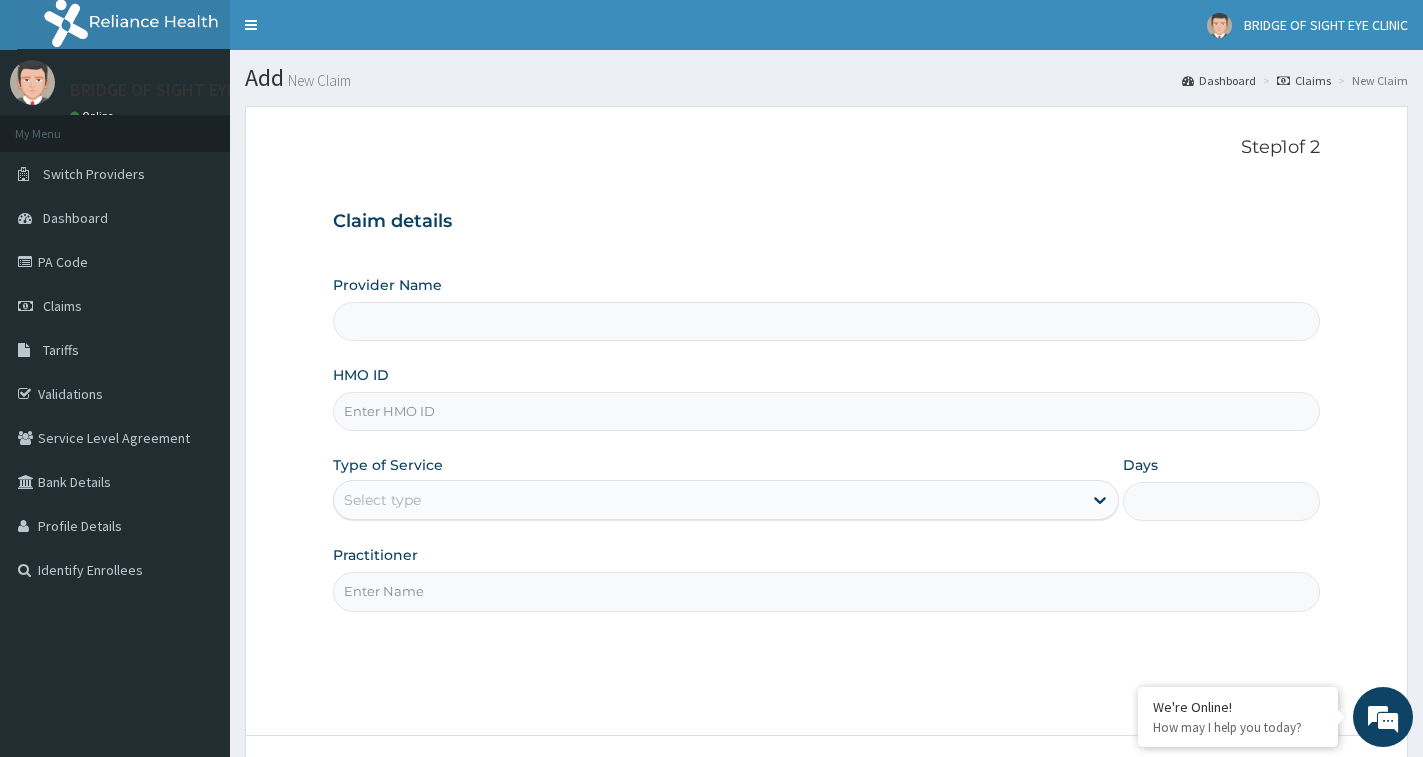 type on "BRIDGE OF SIGHT EYE CLINIC" 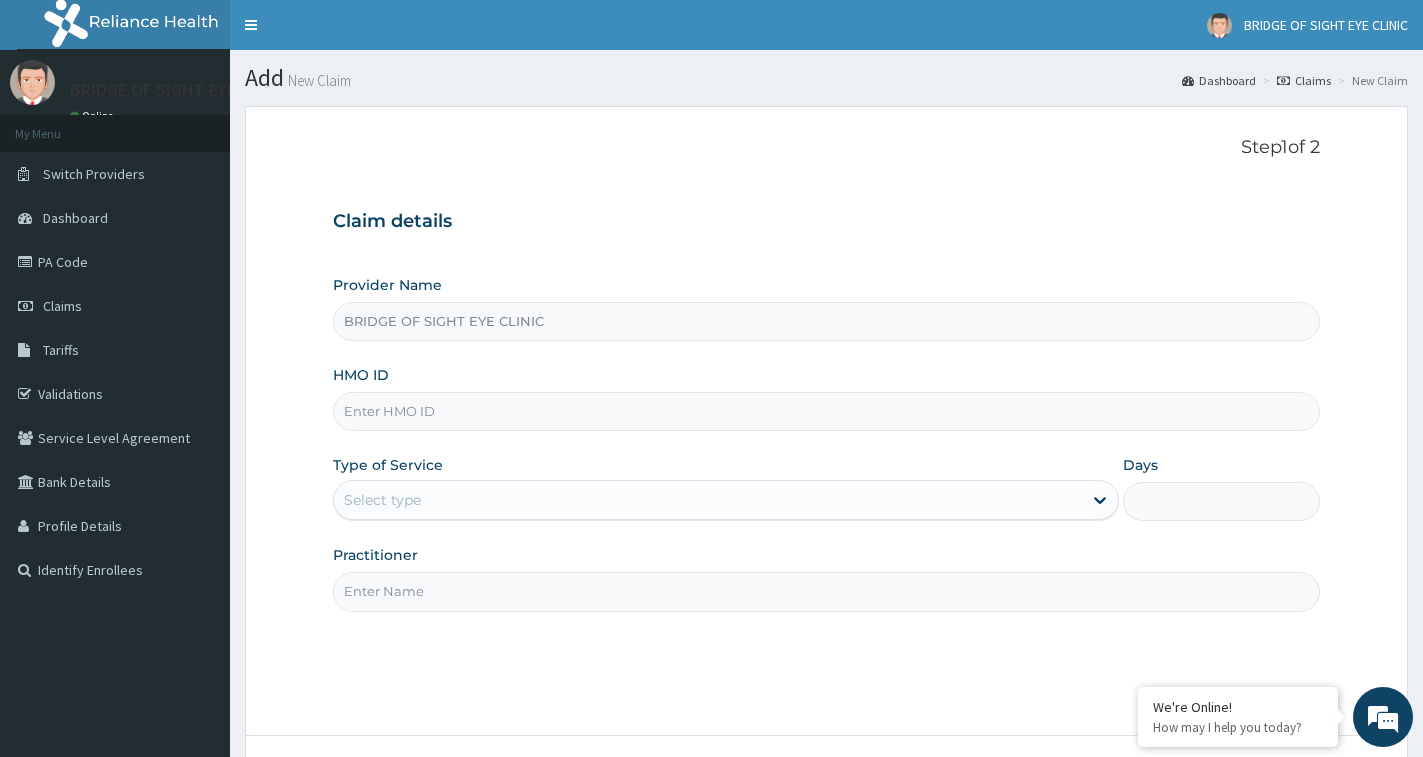 click on "HMO ID" at bounding box center (826, 411) 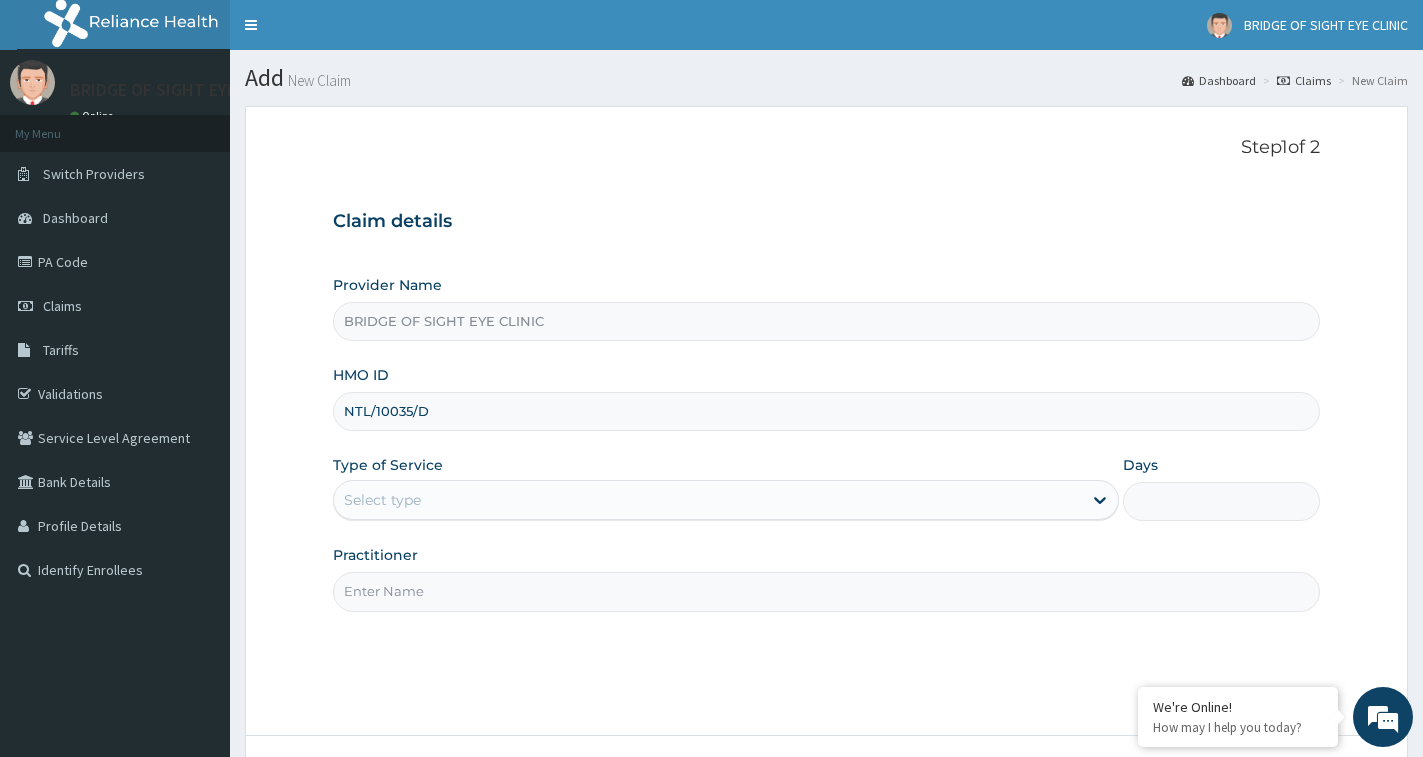 type on "NTL/10035/D" 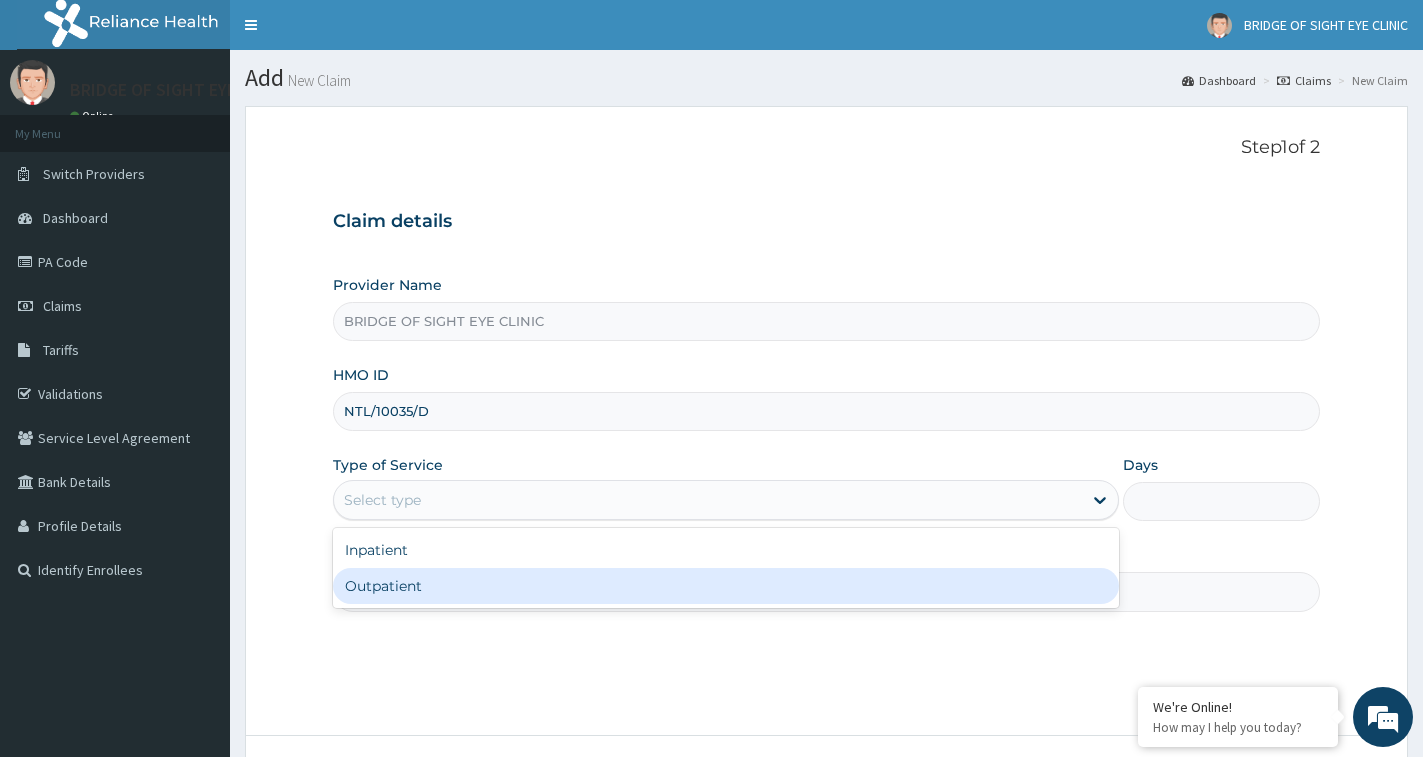 click on "Outpatient" at bounding box center [726, 586] 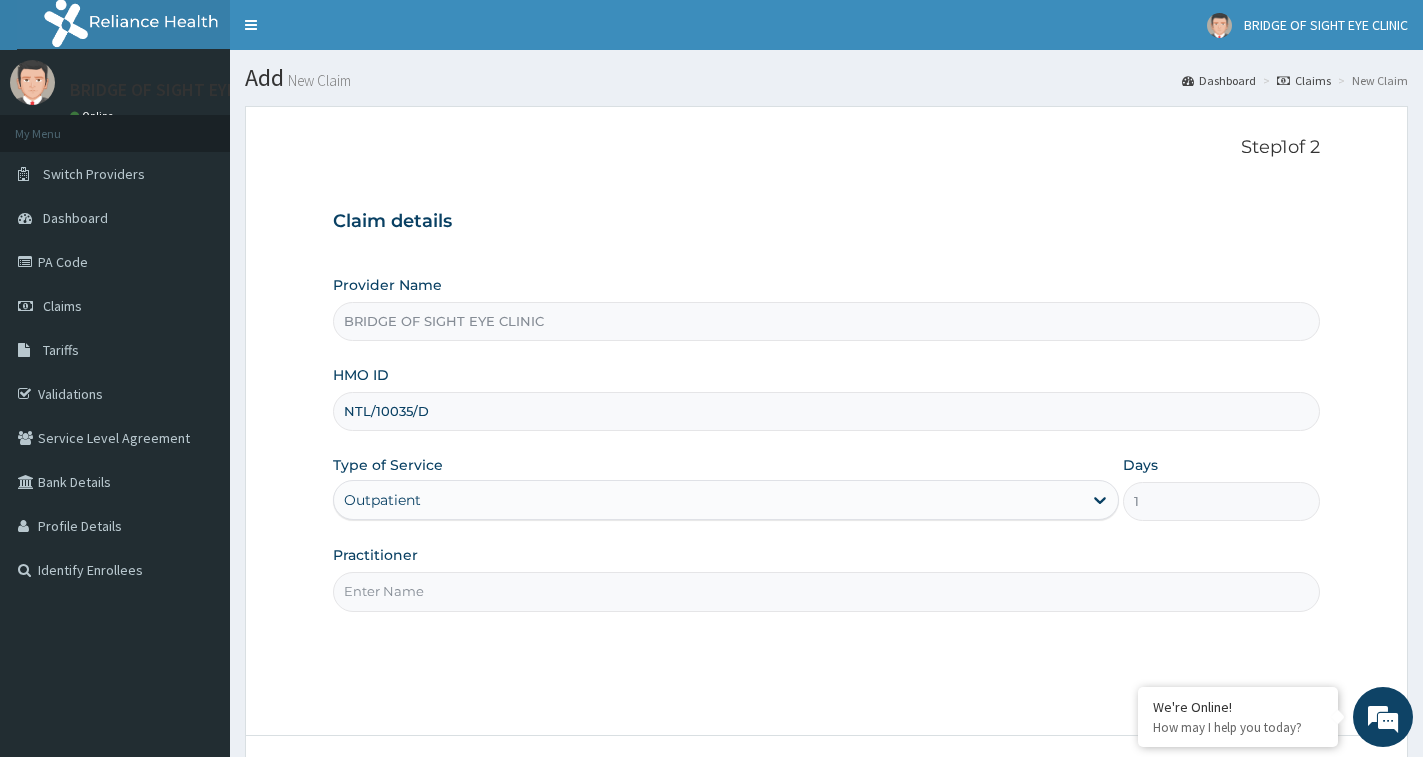 click on "Practitioner" at bounding box center (826, 591) 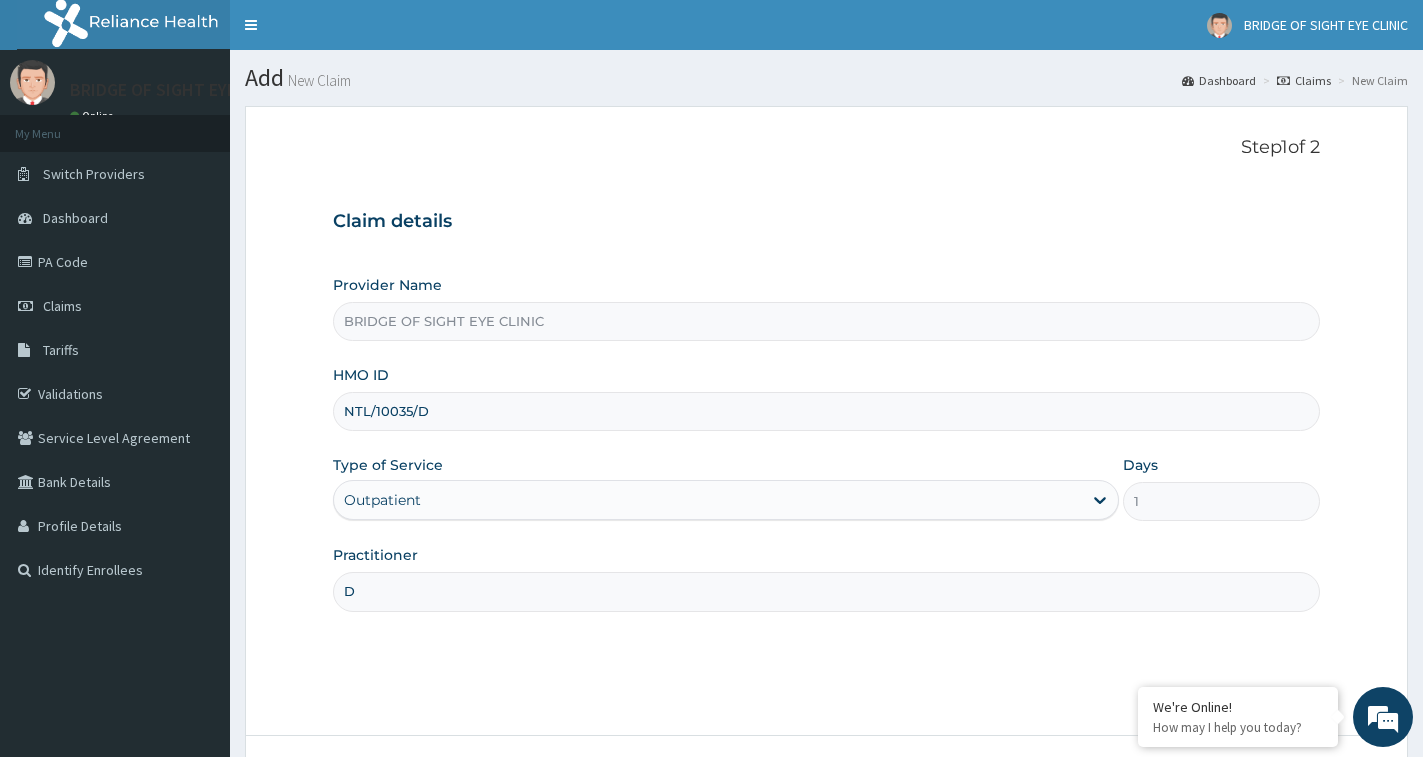 scroll, scrollTop: 0, scrollLeft: 0, axis: both 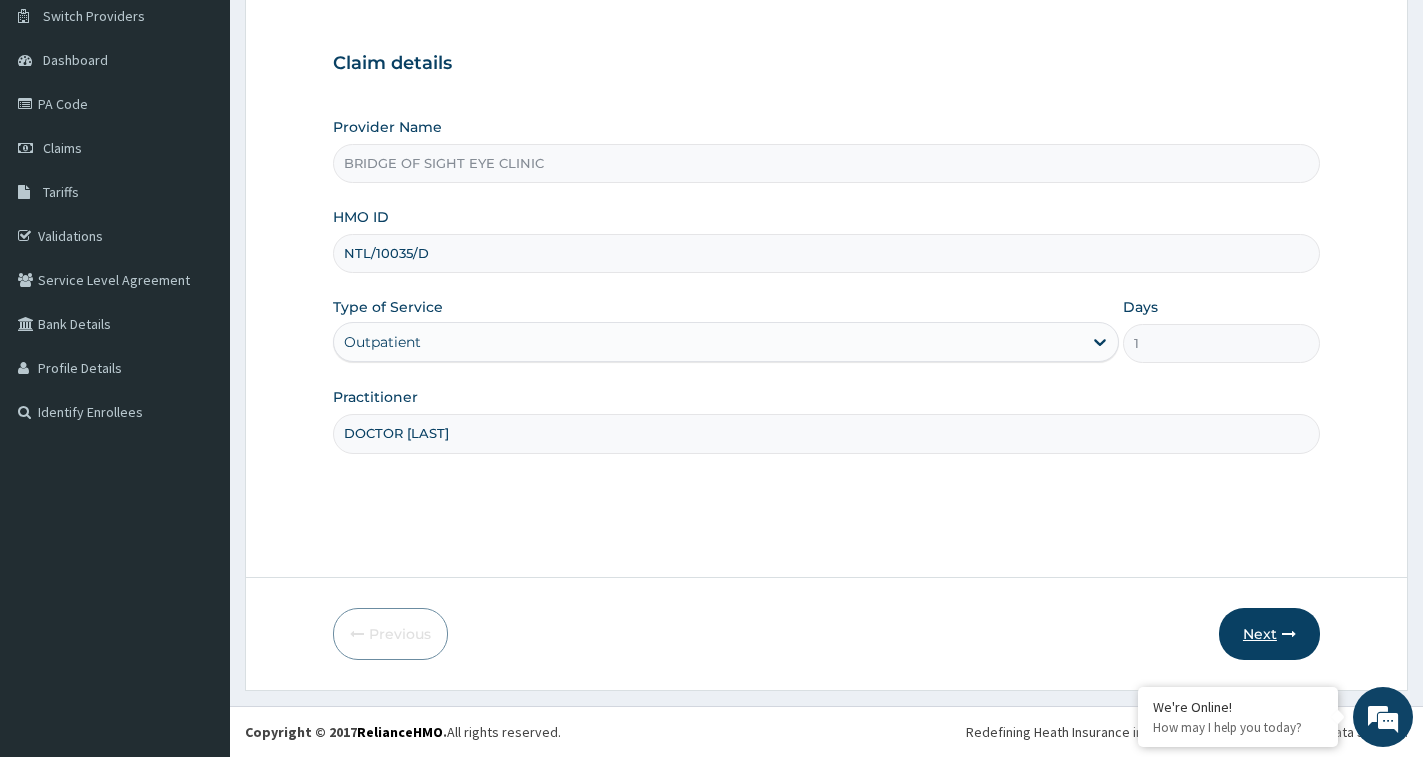 type on "DOCTOR TONY" 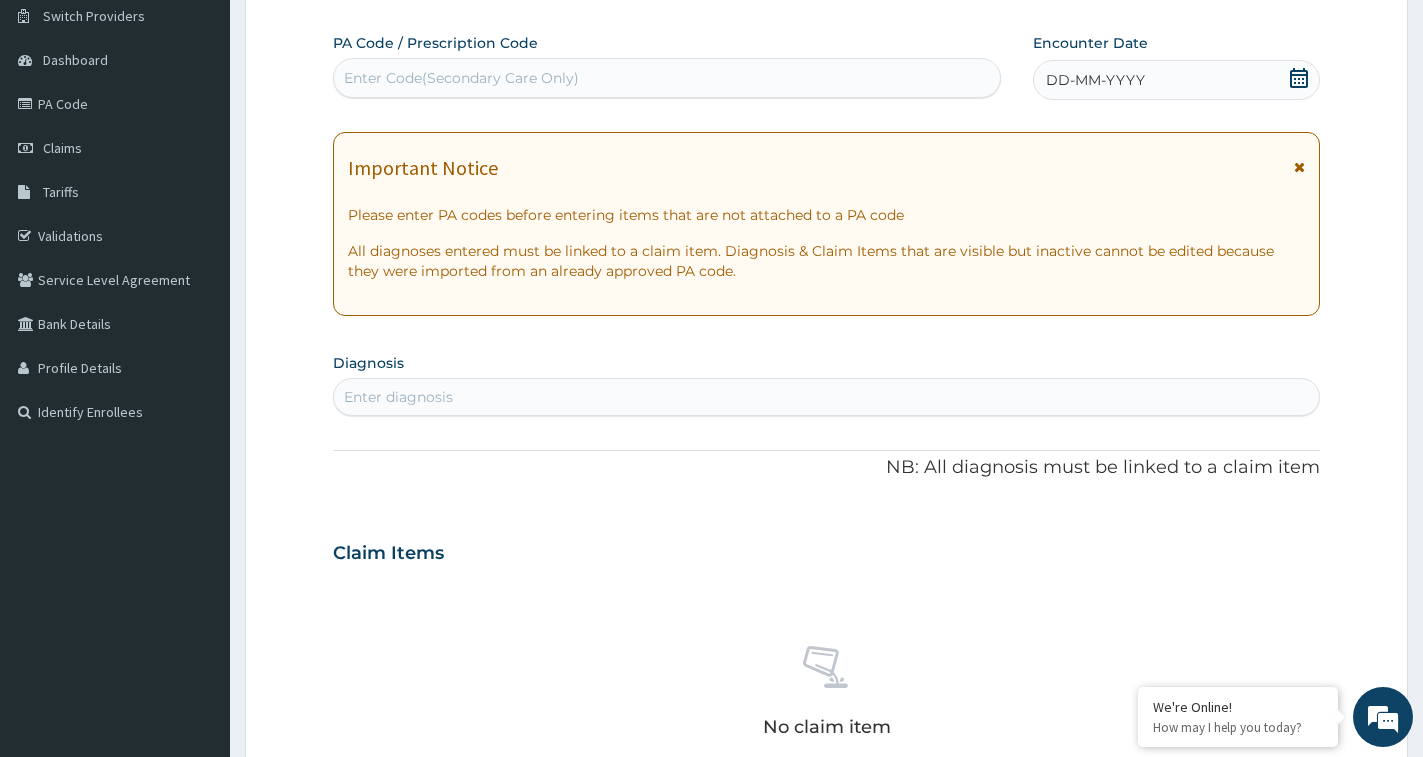 click on "Enter Code(Secondary Care Only)" at bounding box center [667, 78] 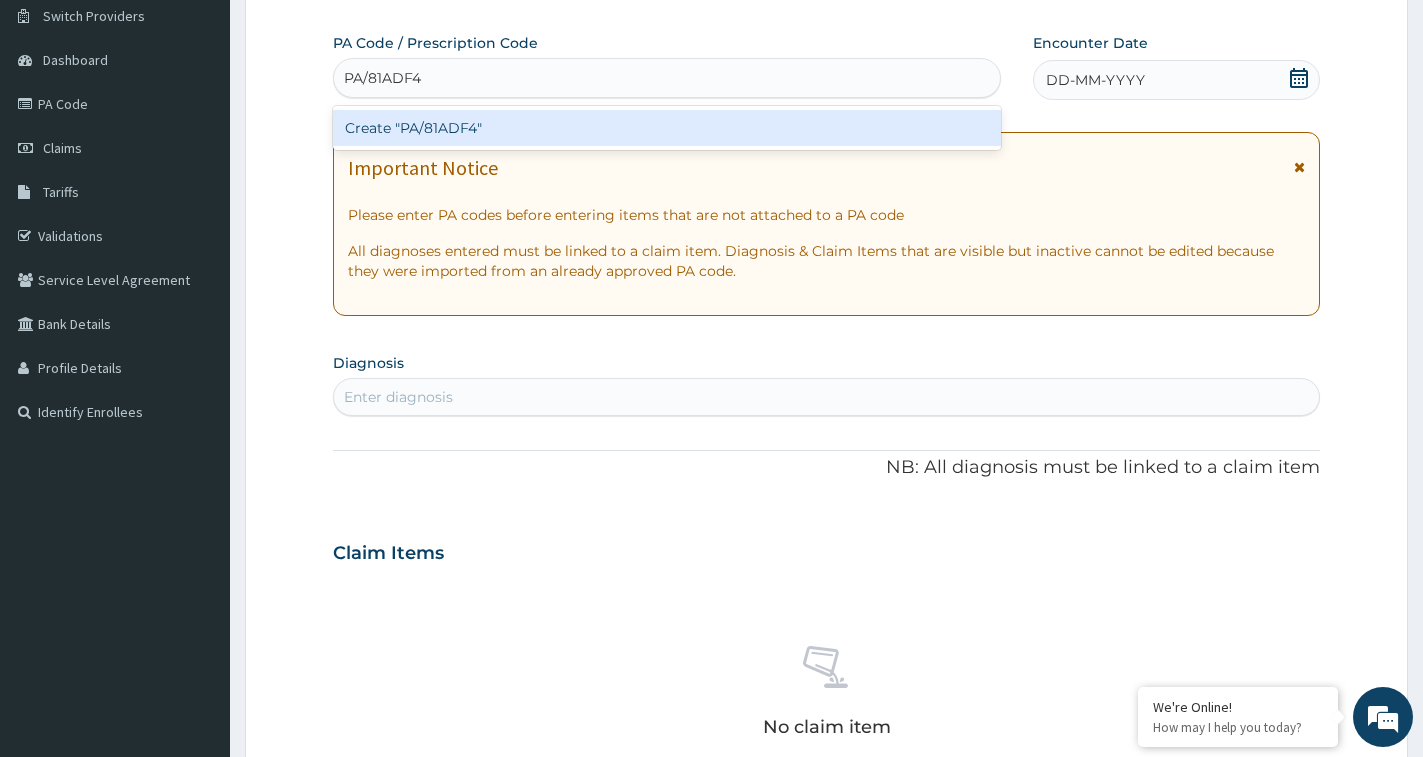 click on "Create "PA/81ADF4"" at bounding box center (667, 128) 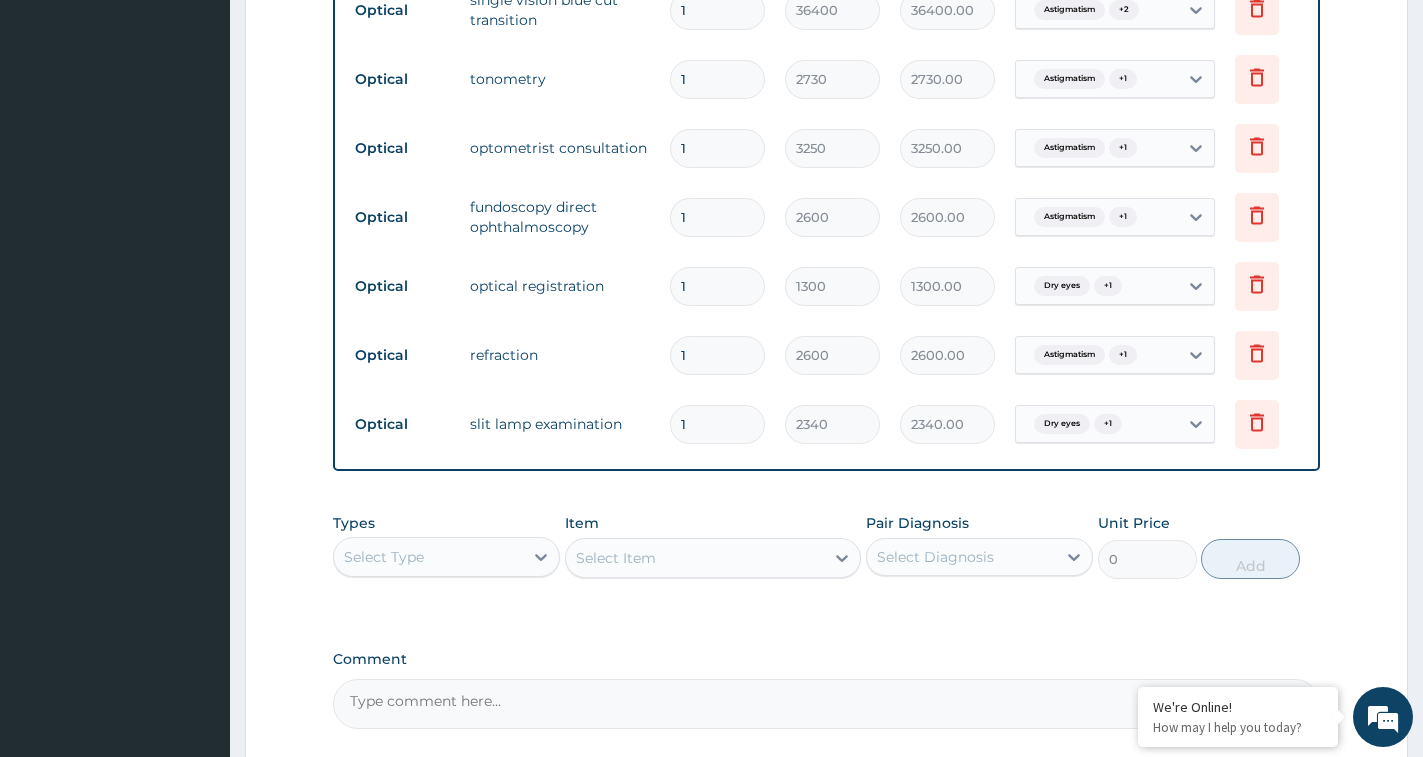 scroll, scrollTop: 1105, scrollLeft: 0, axis: vertical 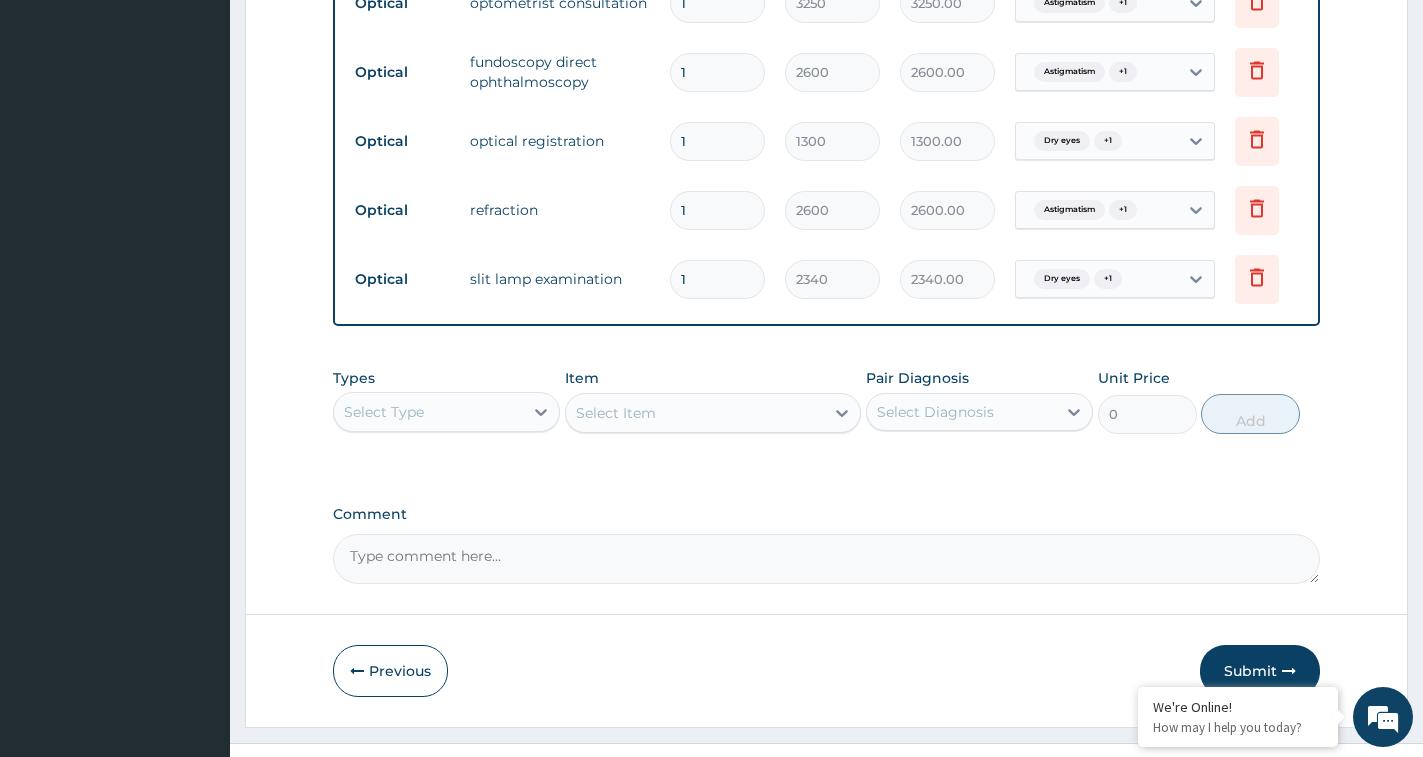 click on "Comment" at bounding box center [826, 559] 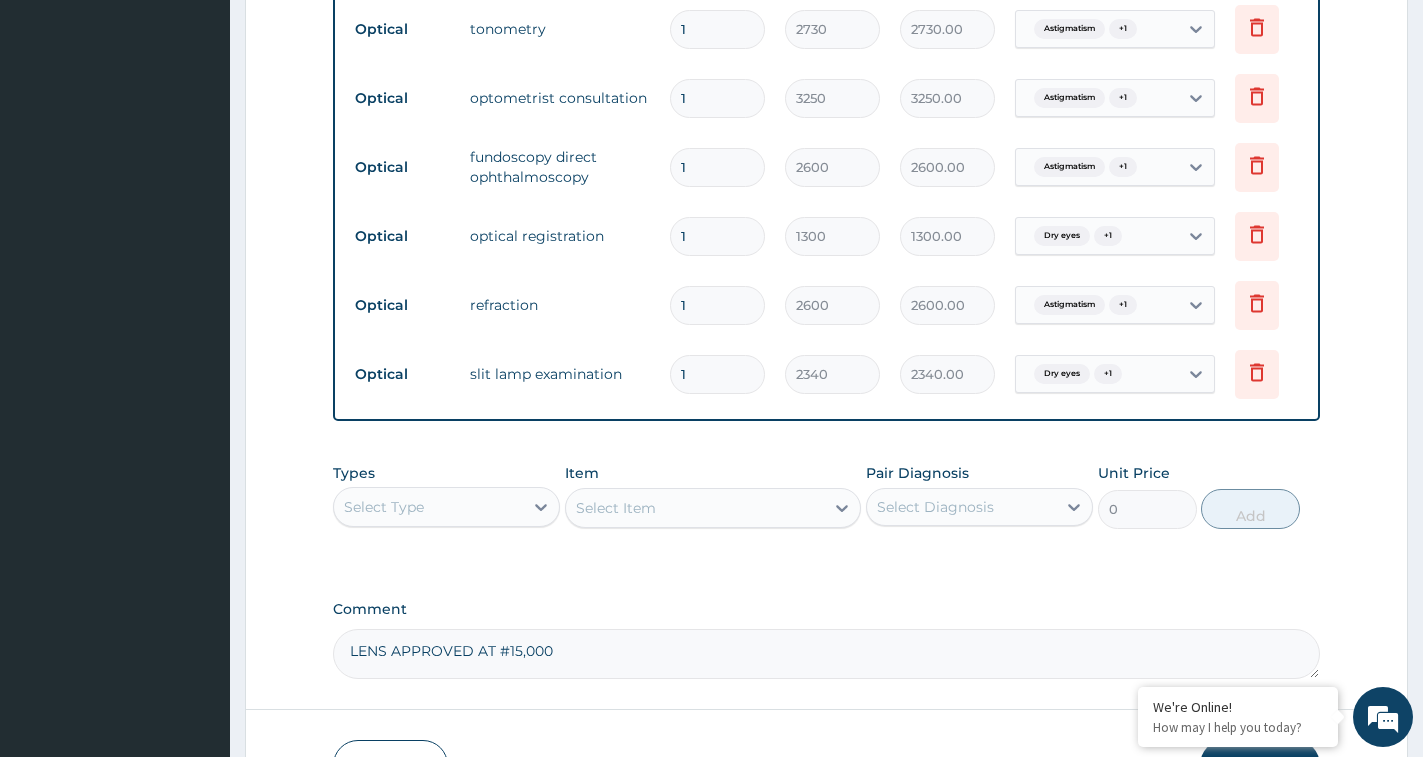 scroll, scrollTop: 1159, scrollLeft: 0, axis: vertical 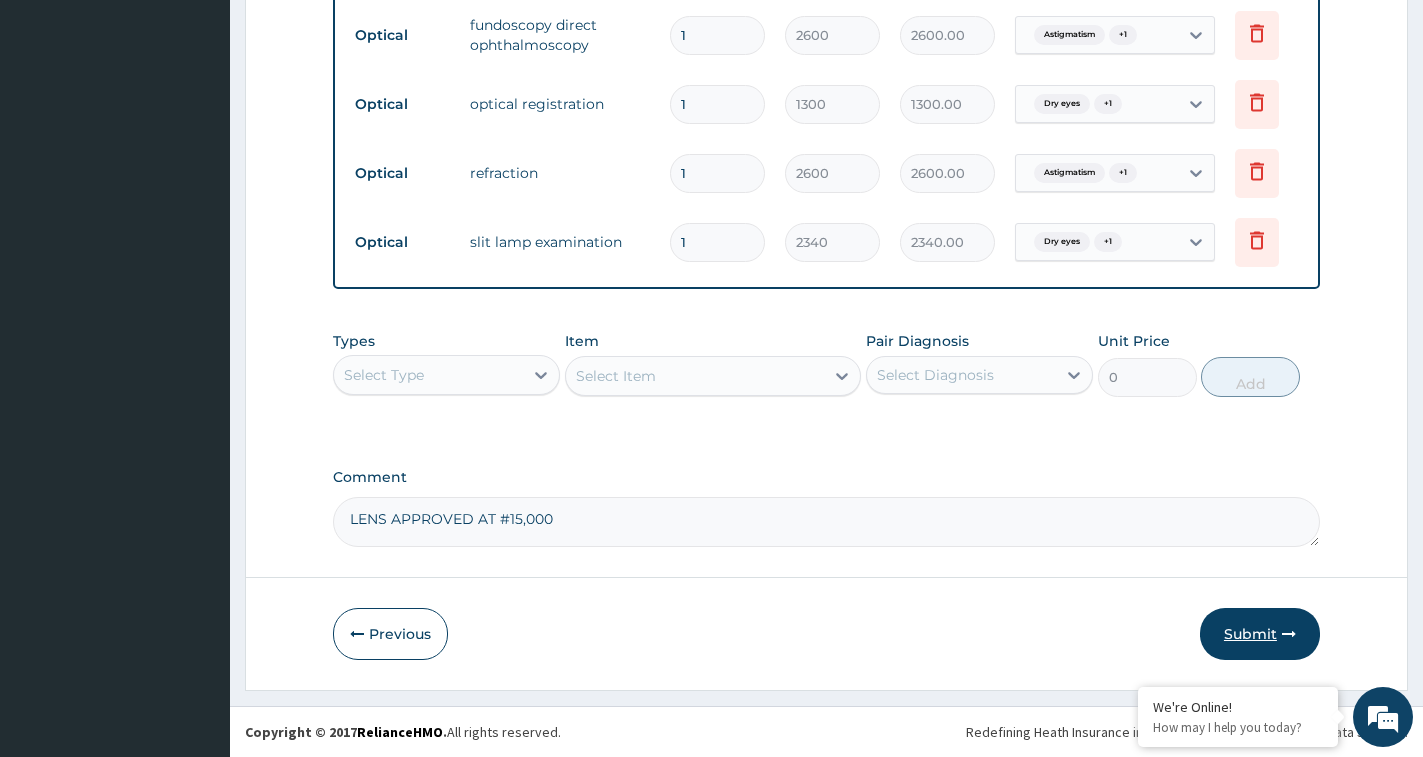 type on "LENS APPROVED AT #15,000" 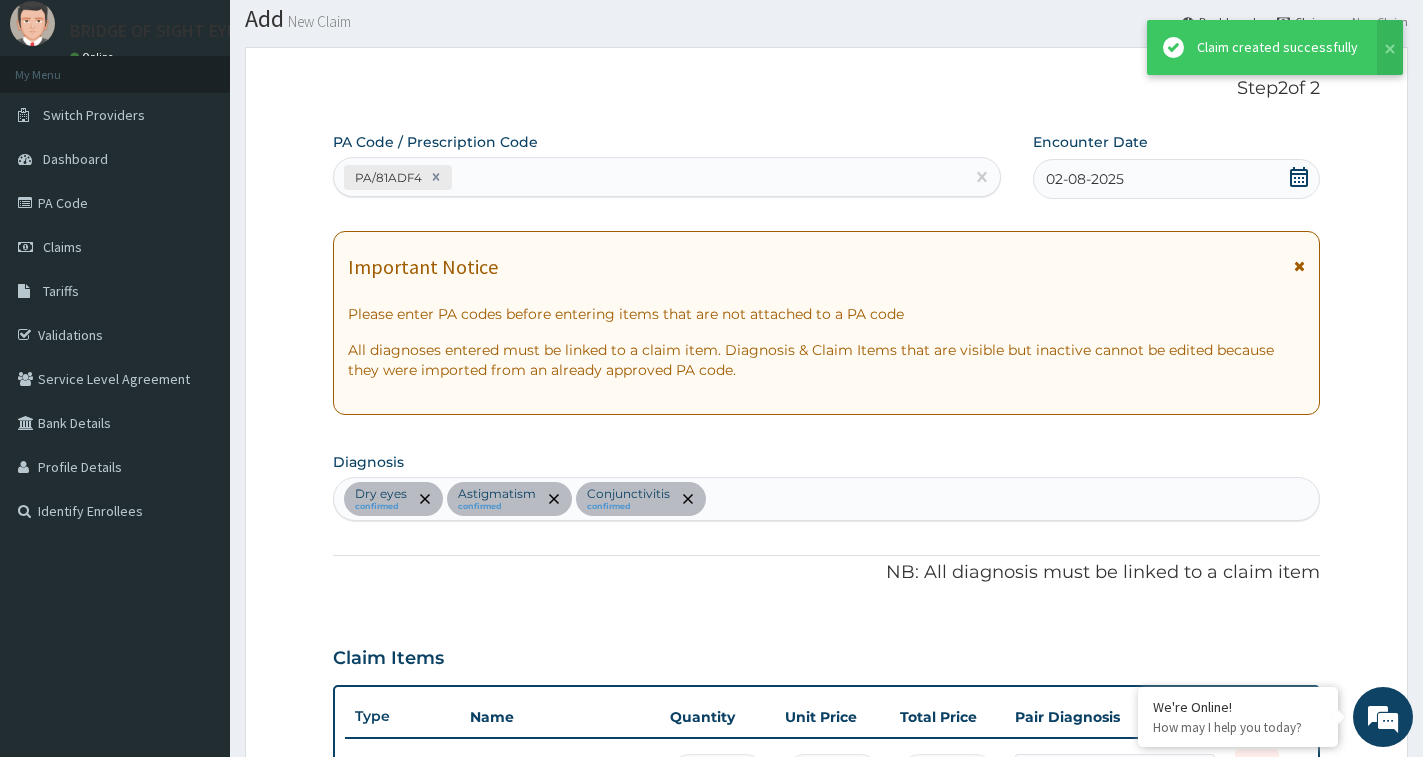 scroll, scrollTop: 1159, scrollLeft: 0, axis: vertical 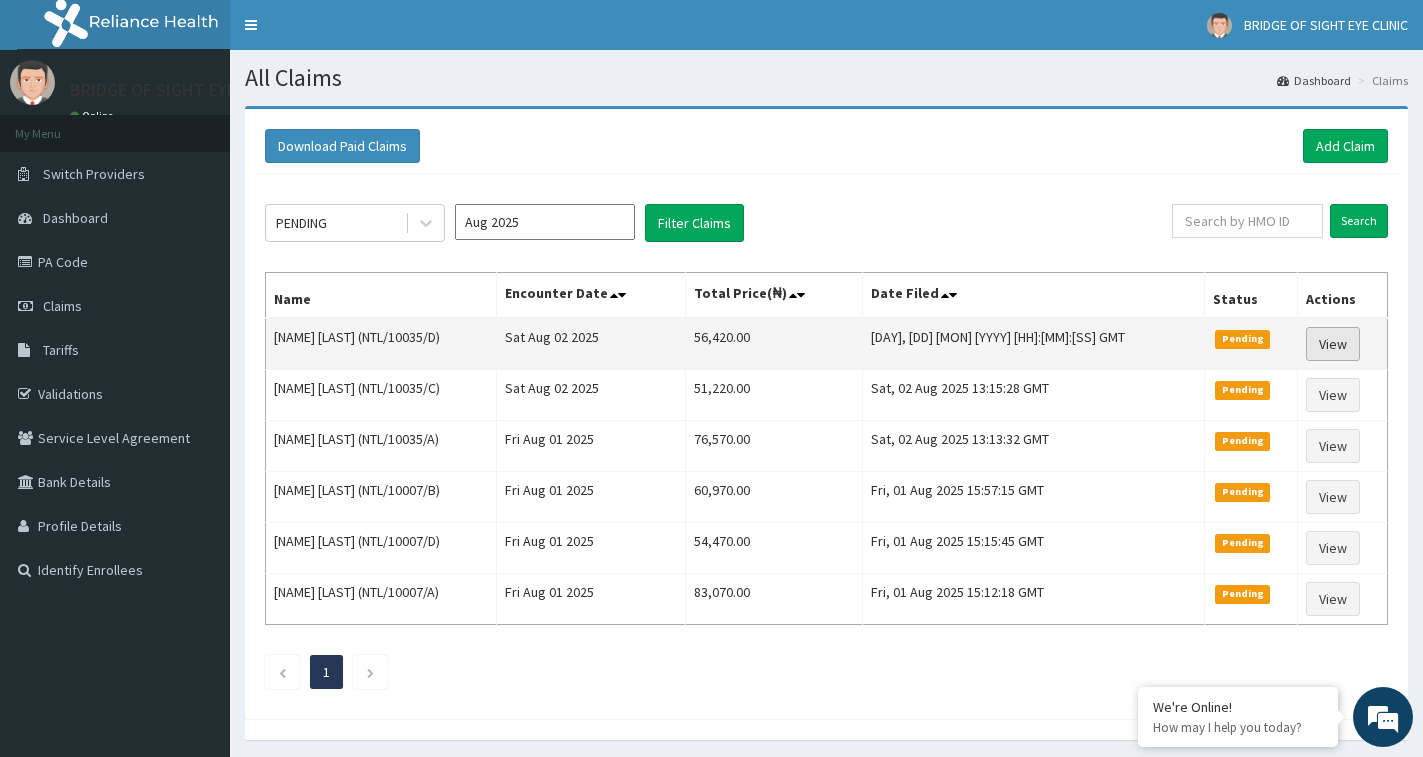 click on "View" at bounding box center (1333, 344) 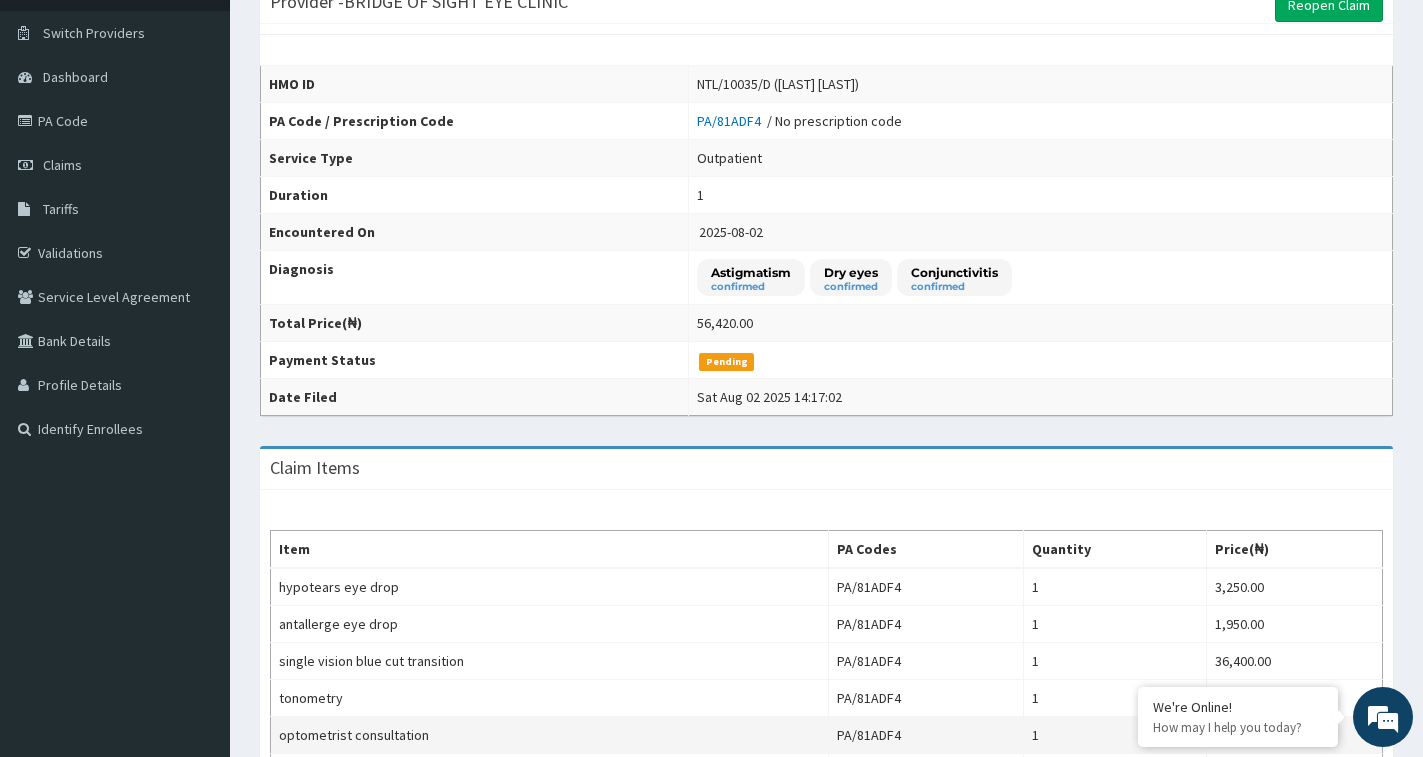 scroll, scrollTop: 0, scrollLeft: 0, axis: both 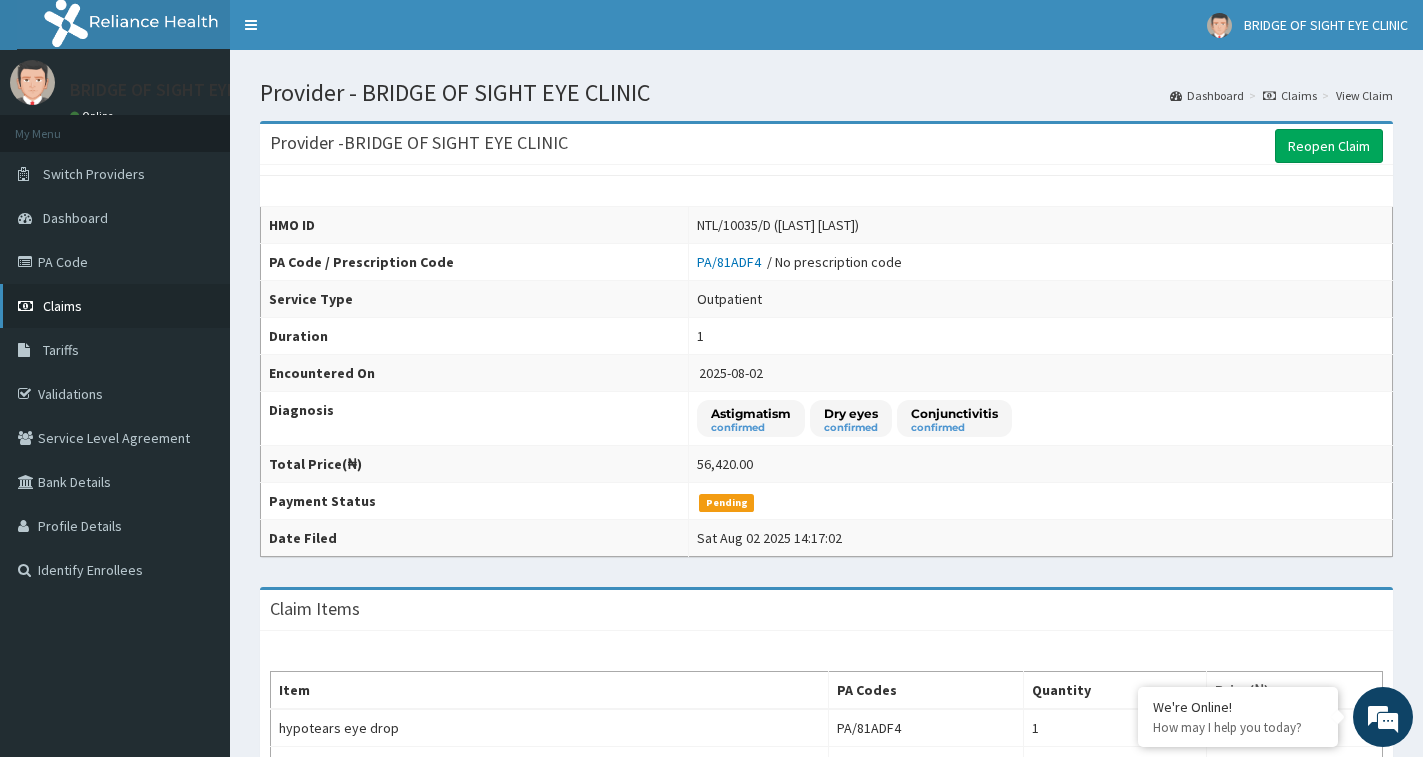 click on "Claims" at bounding box center [115, 306] 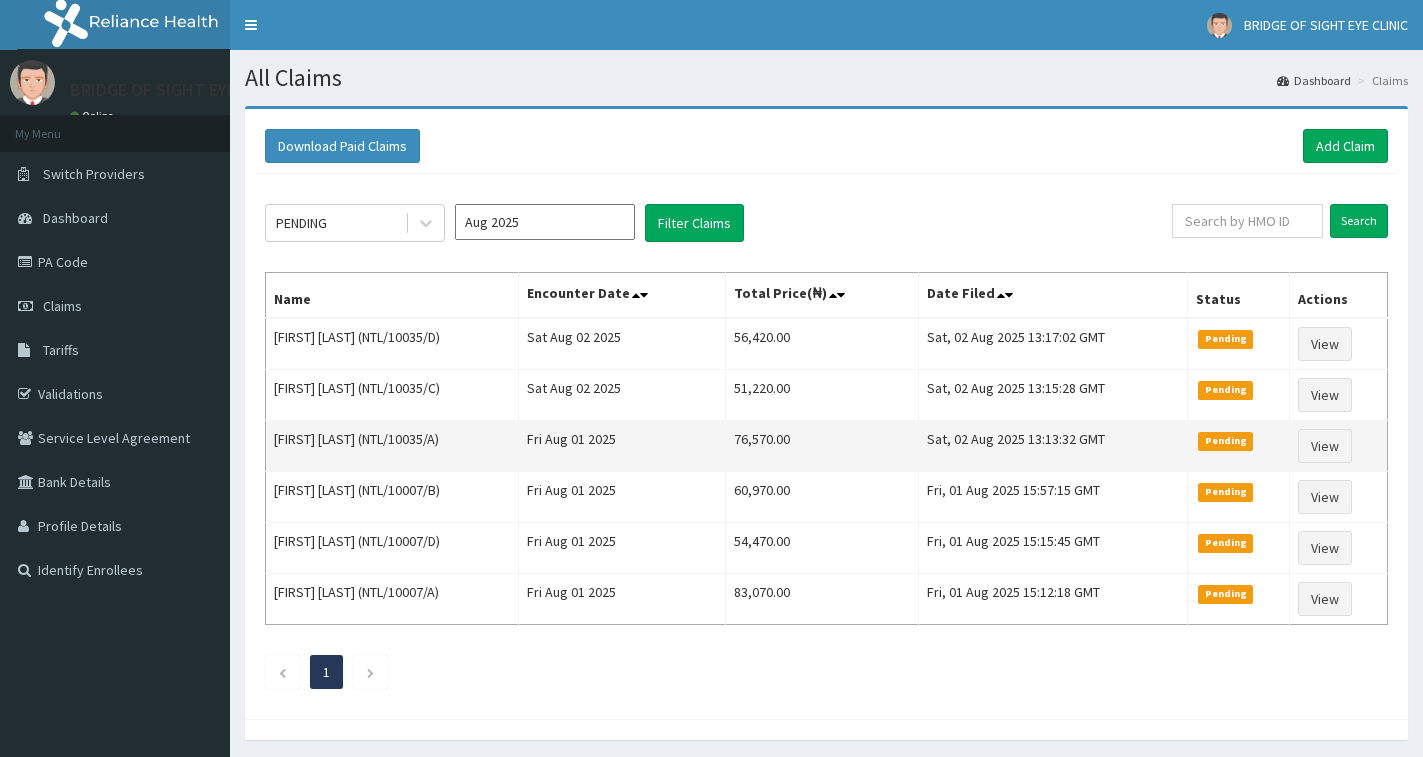 scroll, scrollTop: 0, scrollLeft: 0, axis: both 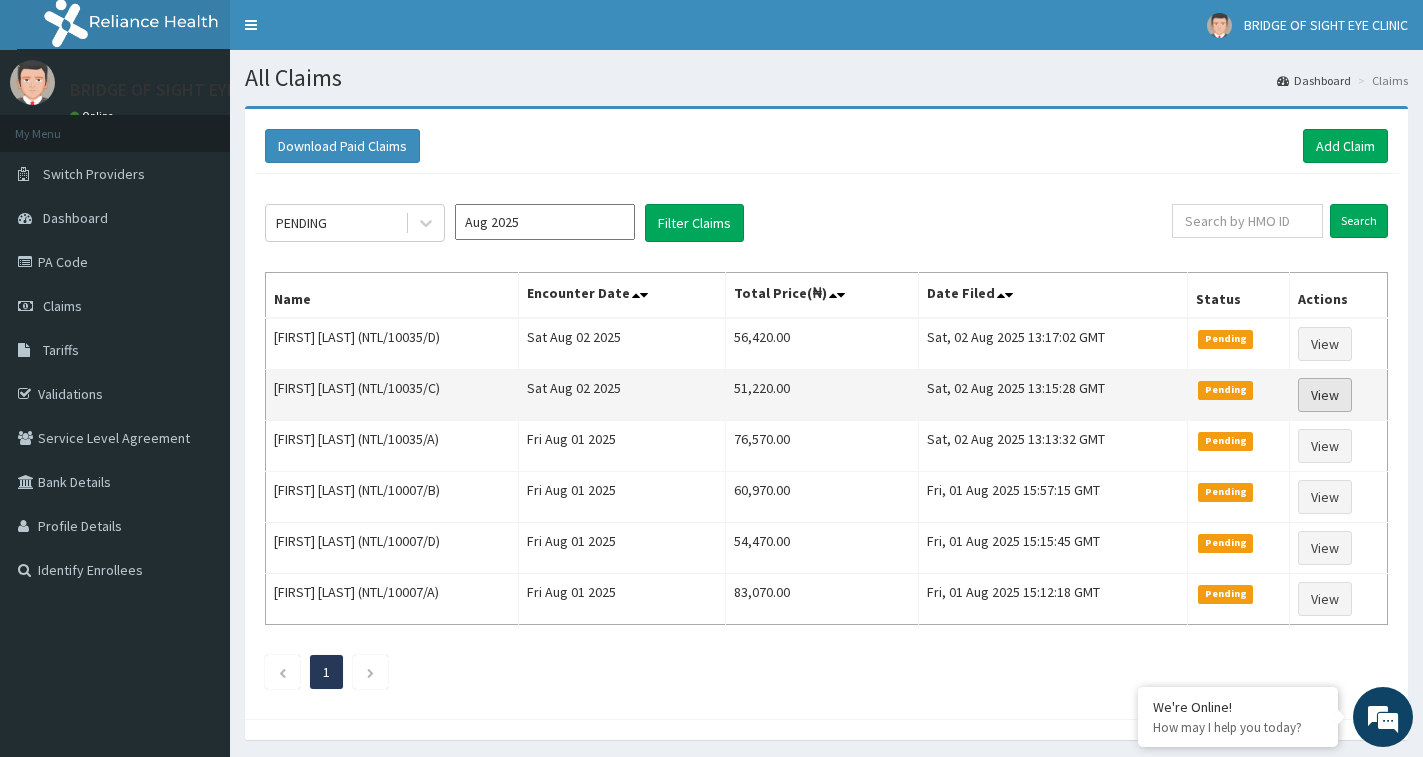 click on "View" at bounding box center [1325, 395] 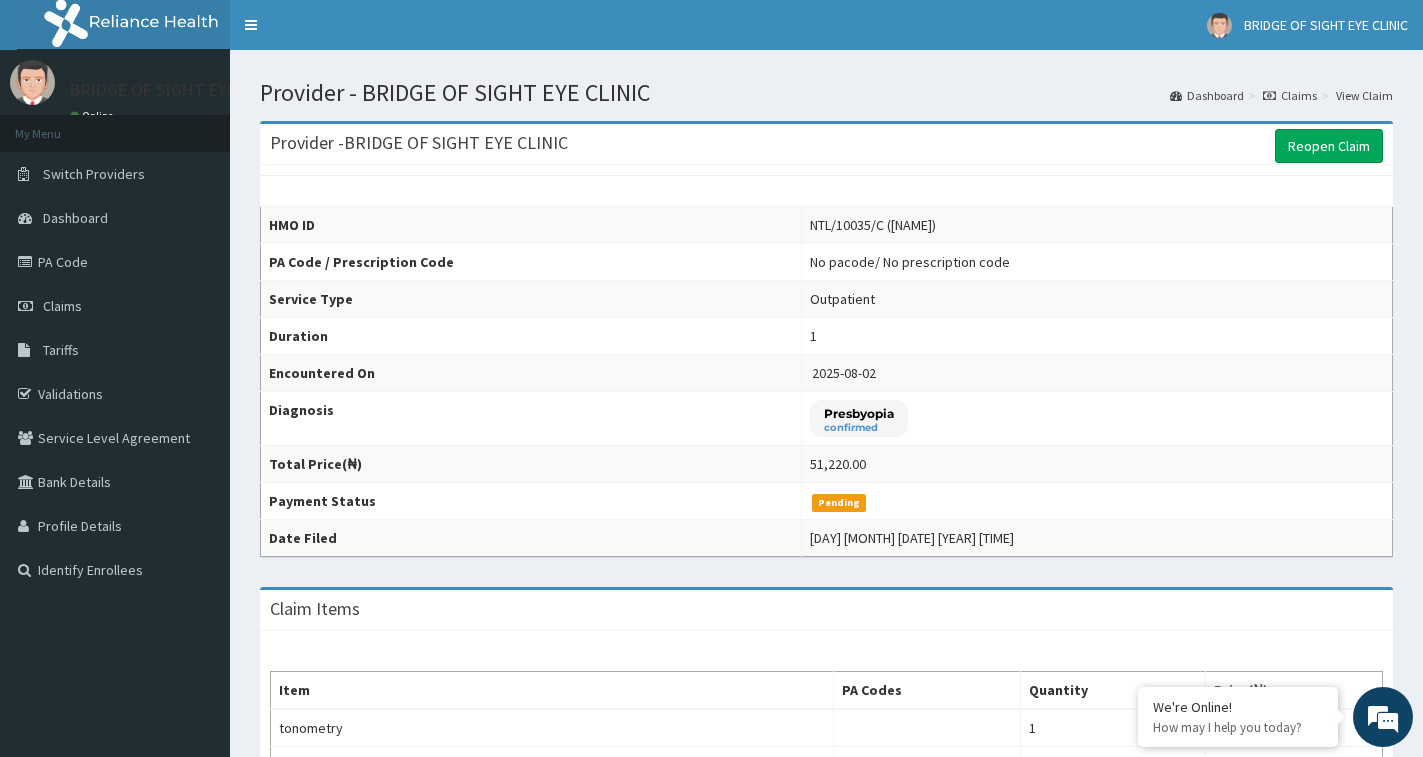 scroll, scrollTop: 0, scrollLeft: 0, axis: both 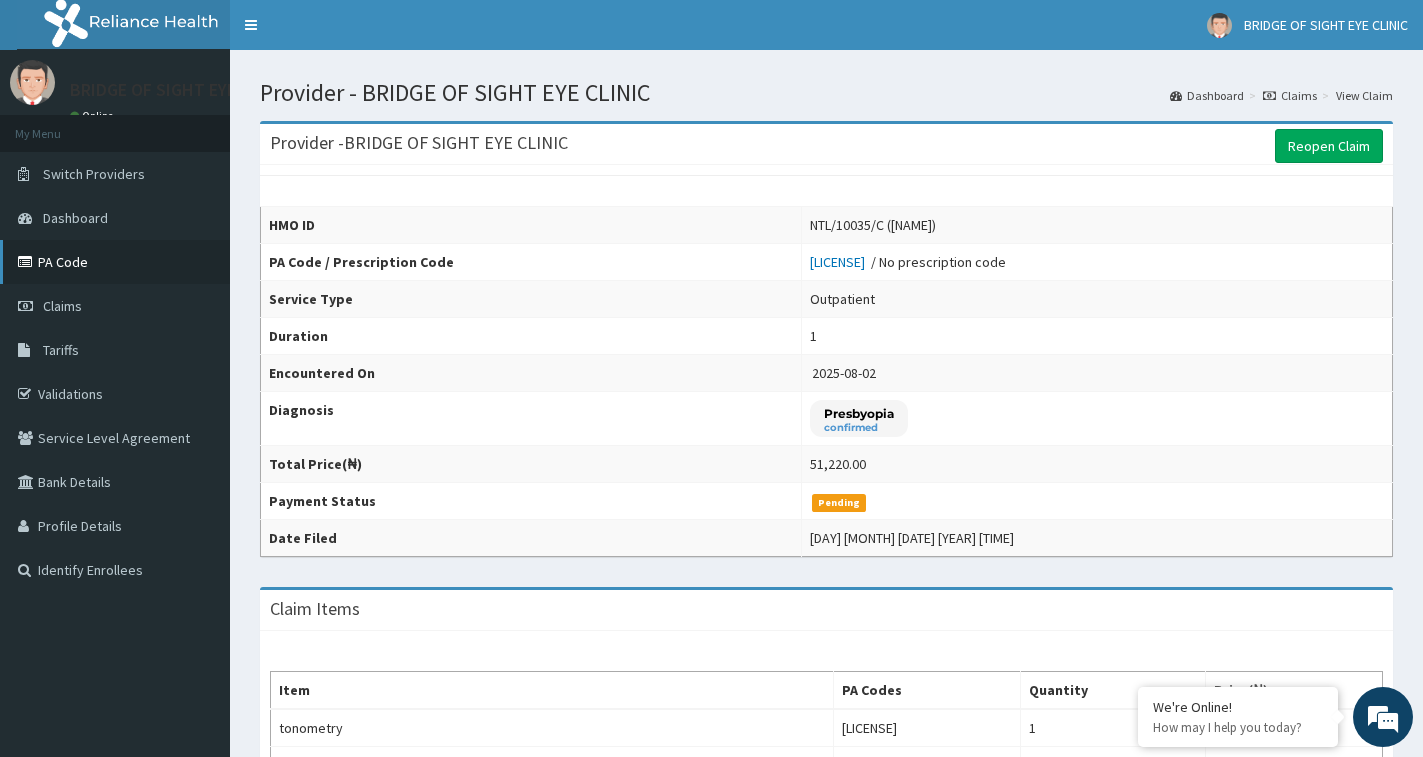 click on "PA Code" at bounding box center (115, 262) 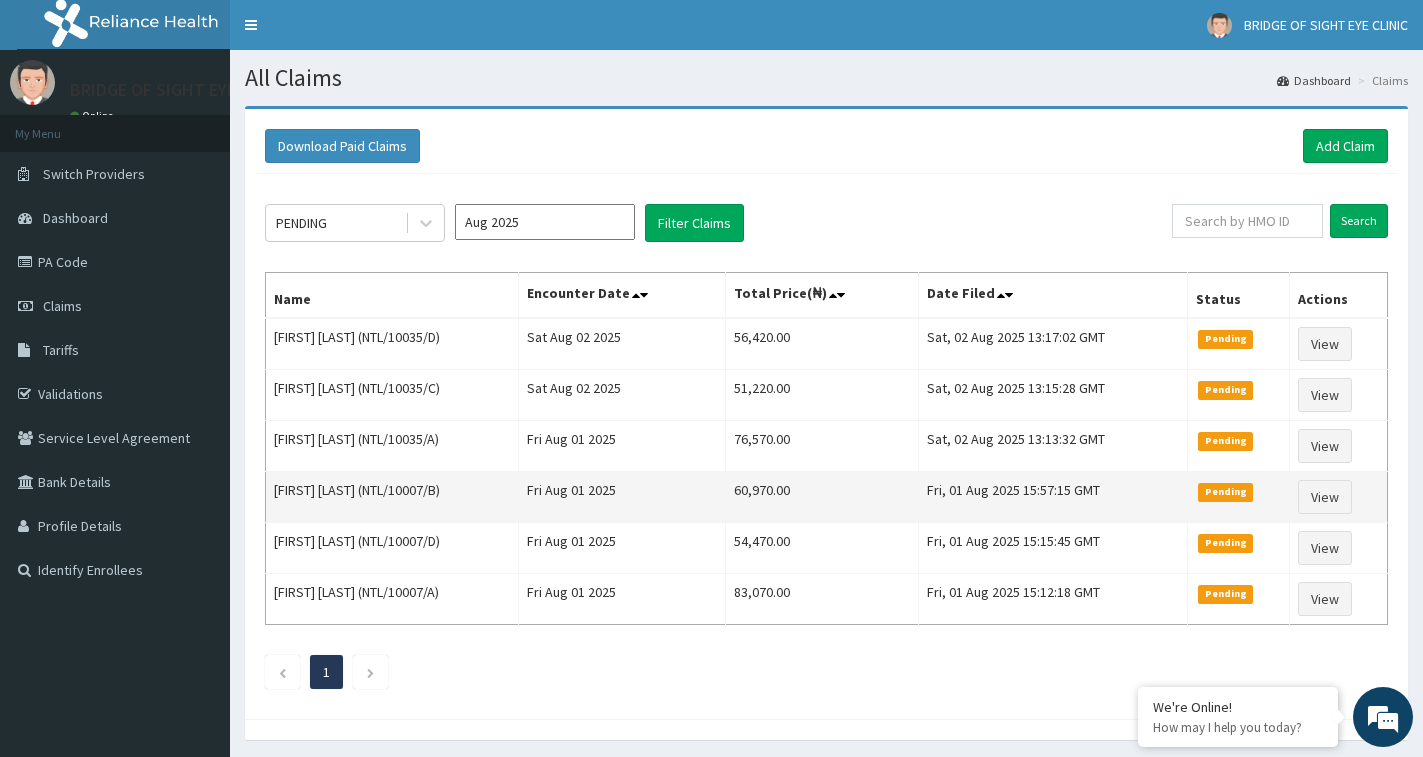 scroll, scrollTop: 0, scrollLeft: 0, axis: both 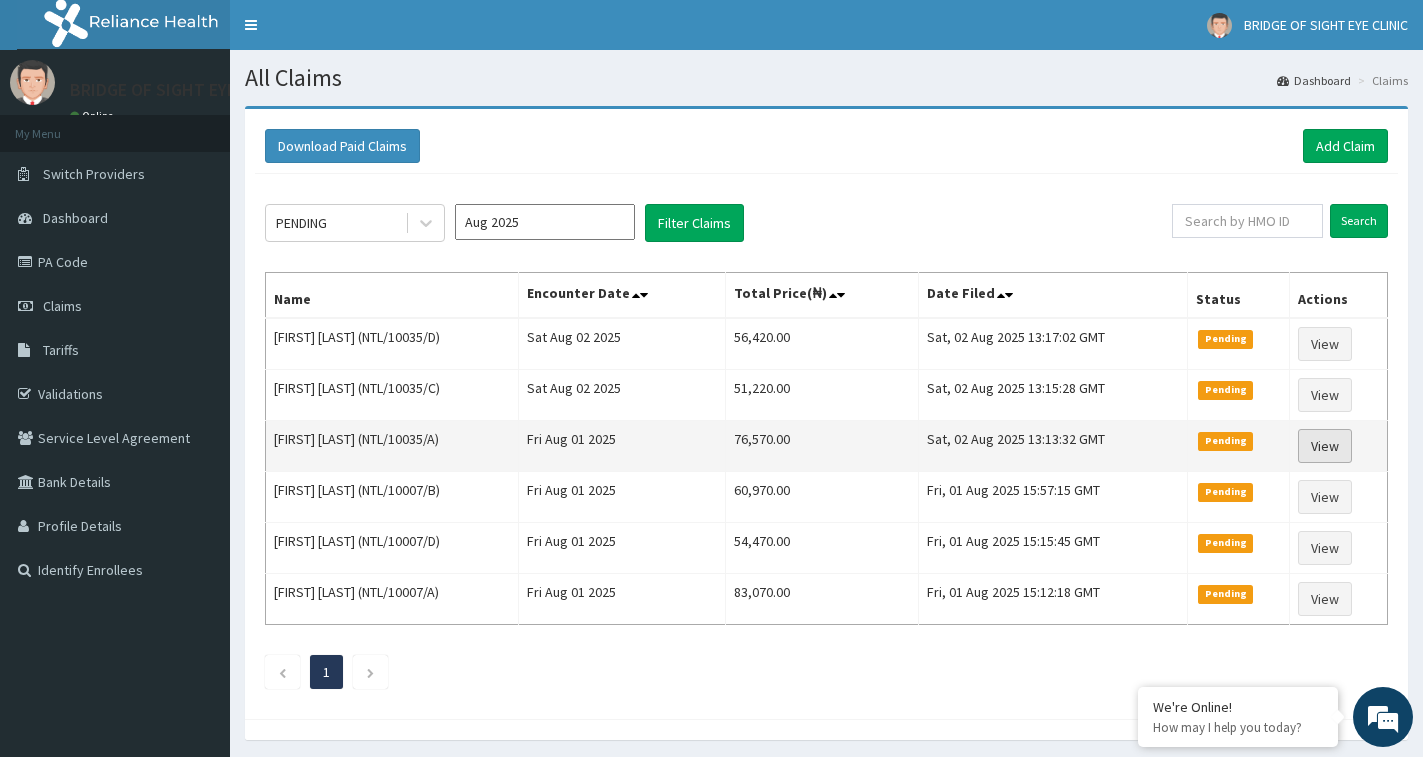 click on "View" at bounding box center (1325, 446) 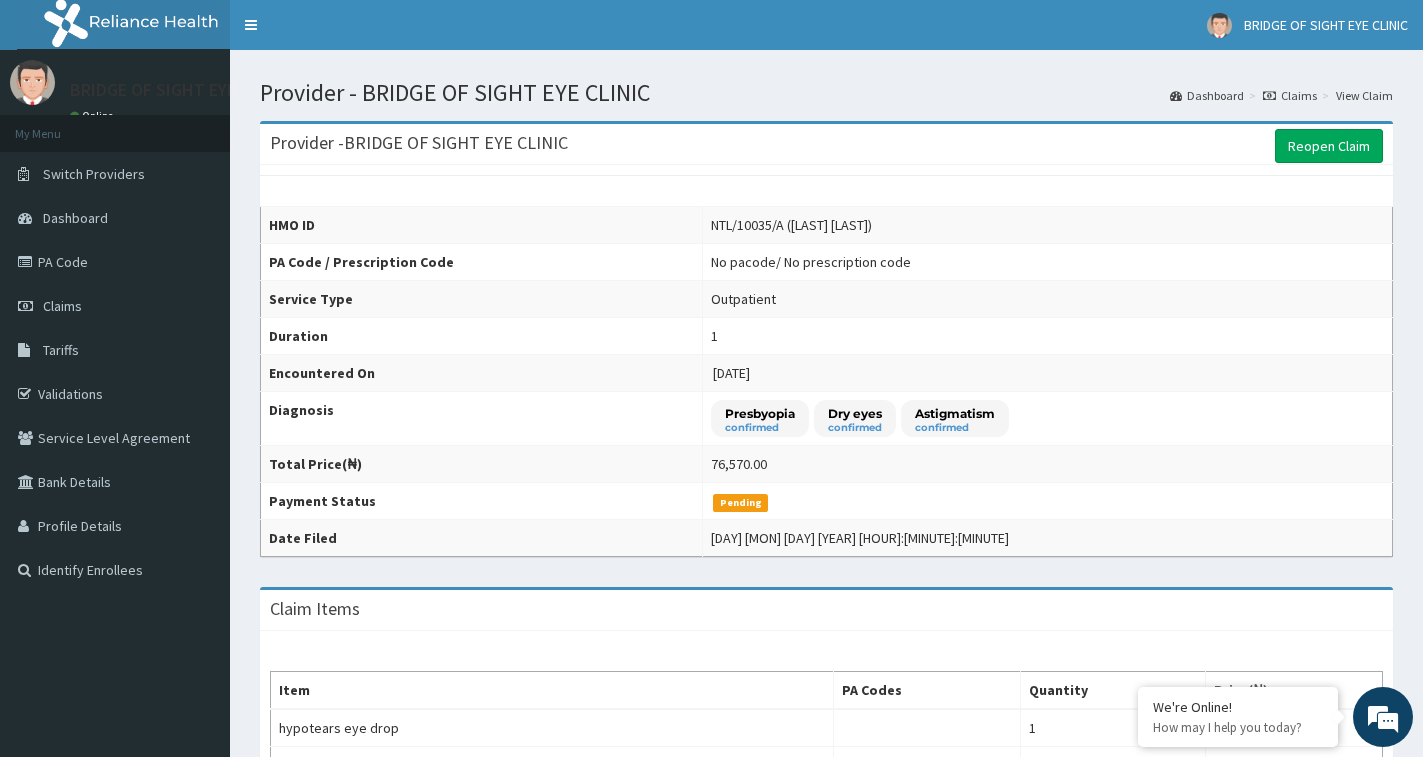 scroll, scrollTop: 0, scrollLeft: 0, axis: both 